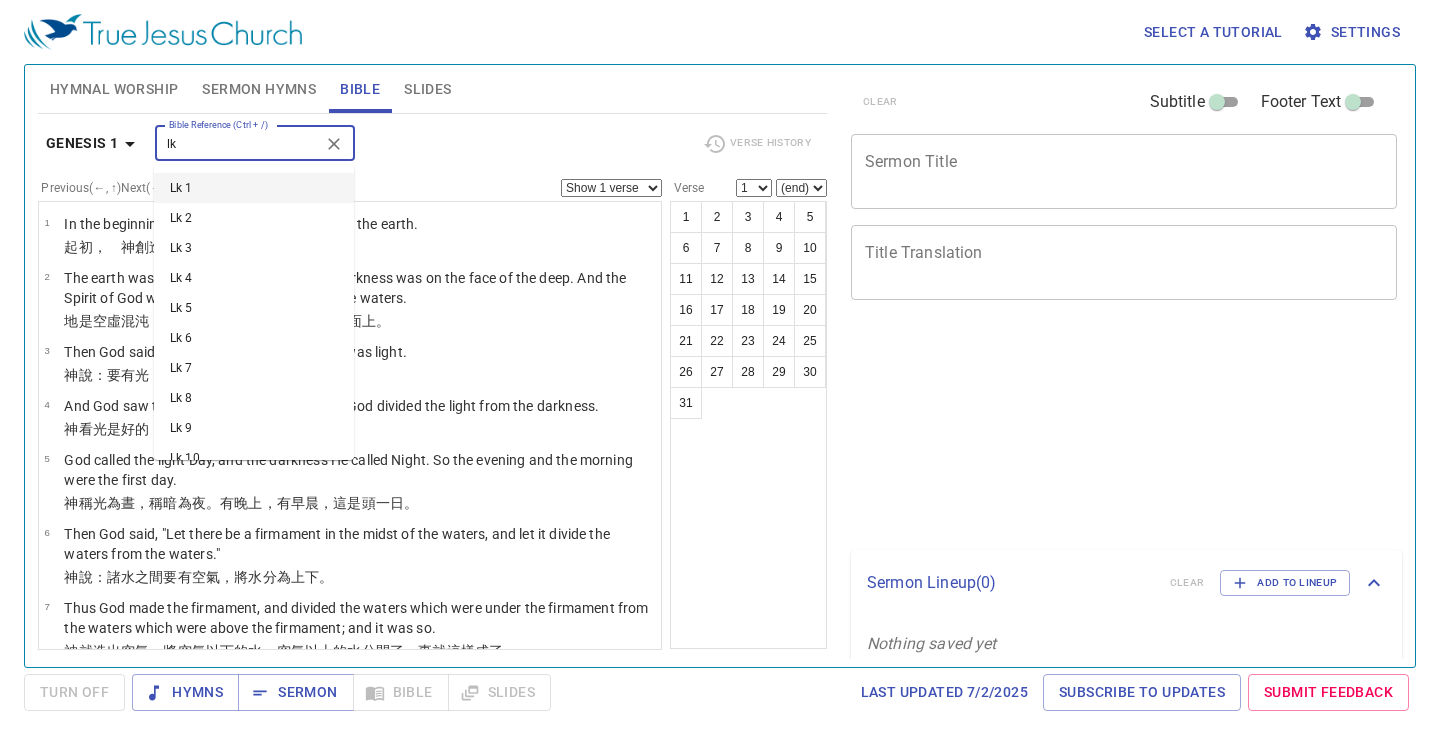 scroll, scrollTop: 0, scrollLeft: 0, axis: both 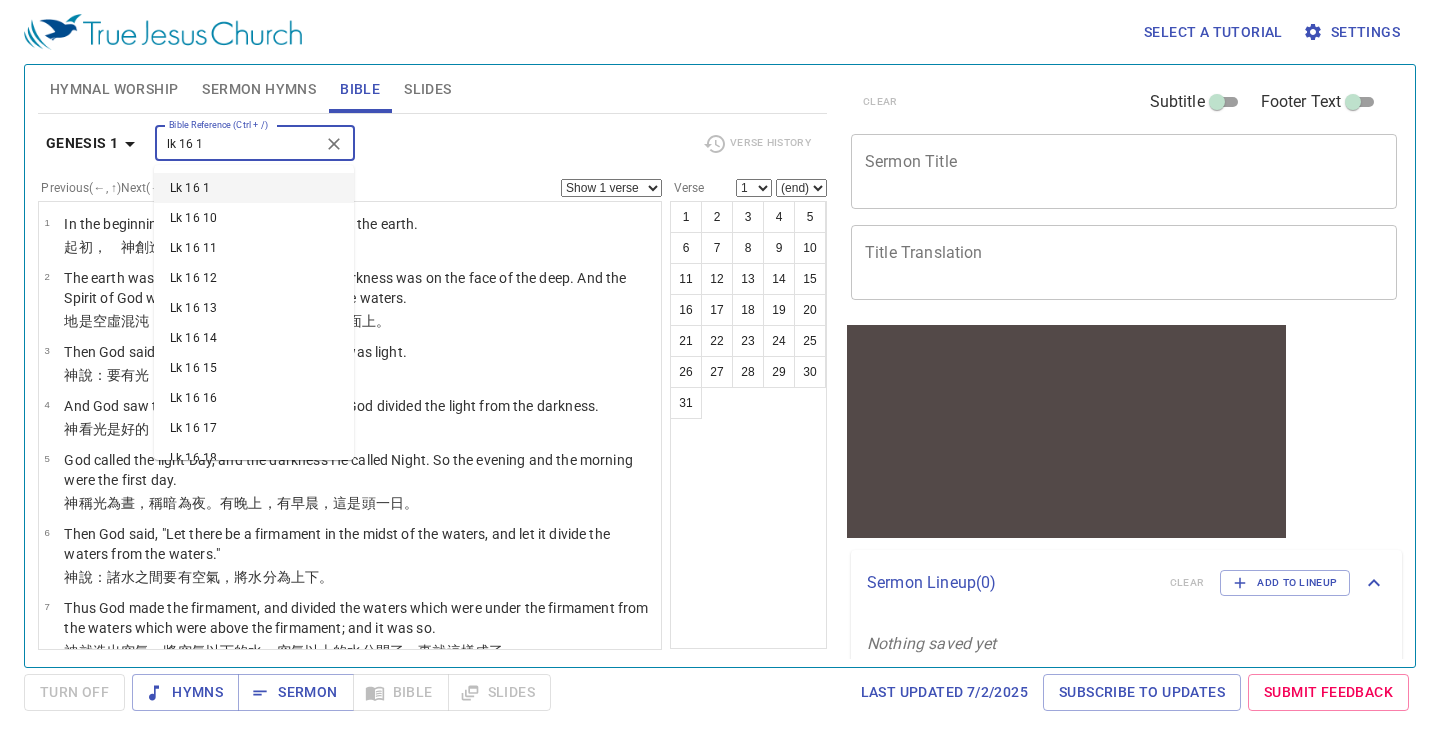 type on "lk 16 1" 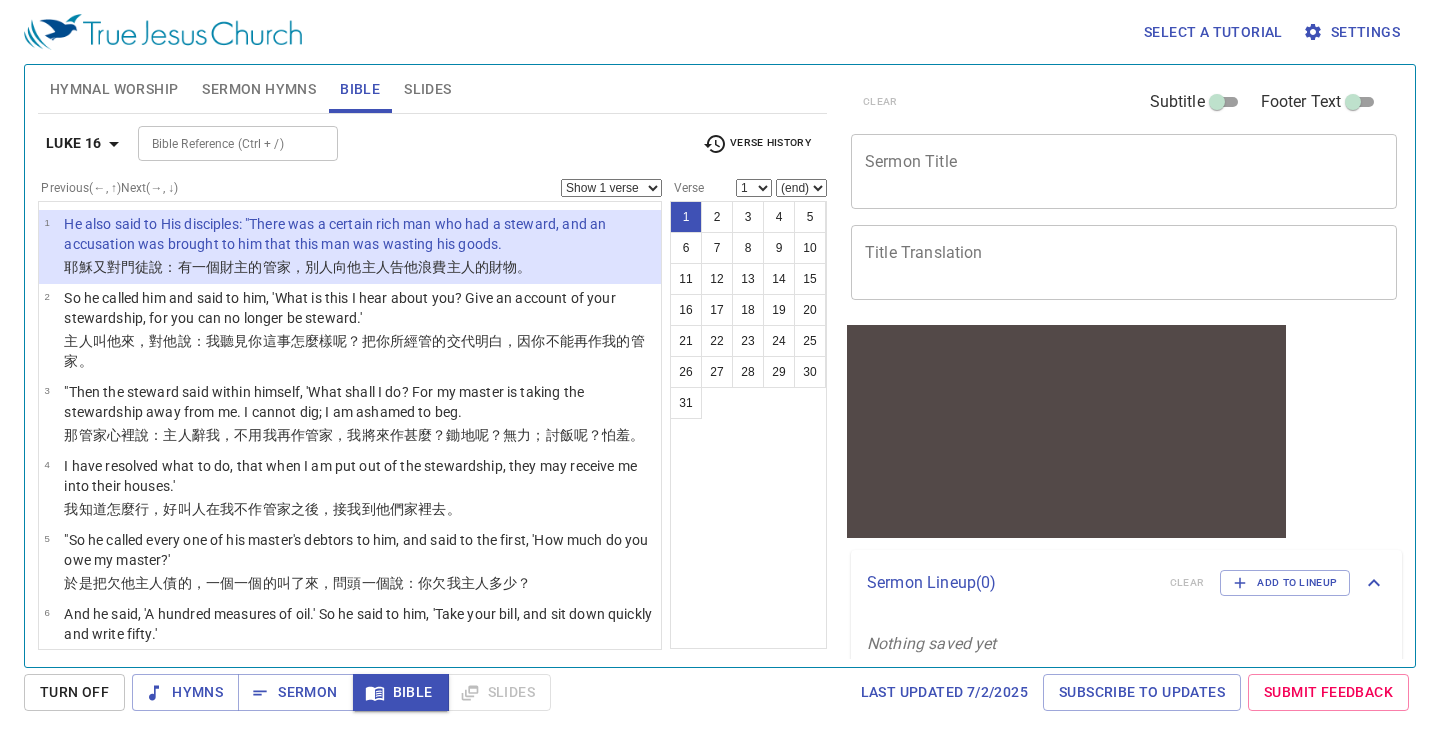 select on "5" 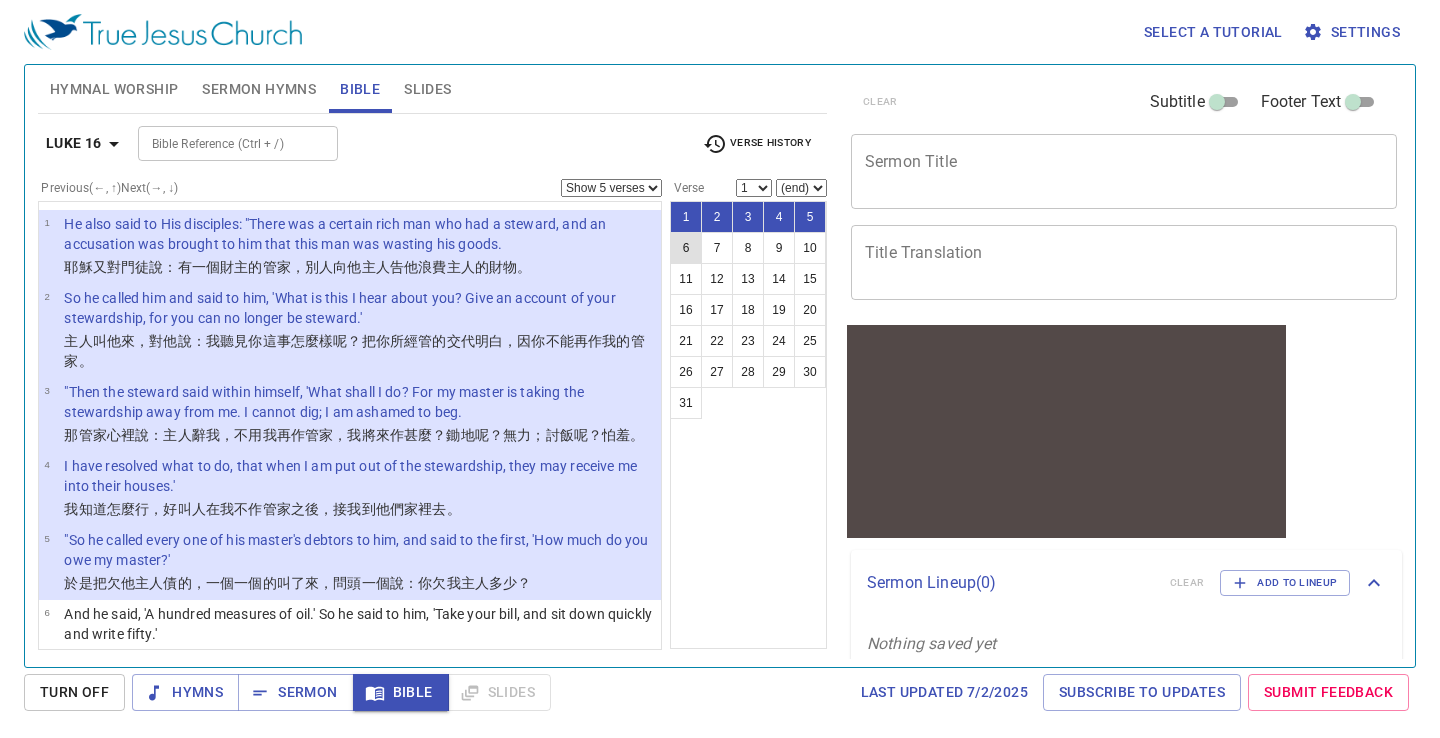 click on "6" at bounding box center [686, 248] 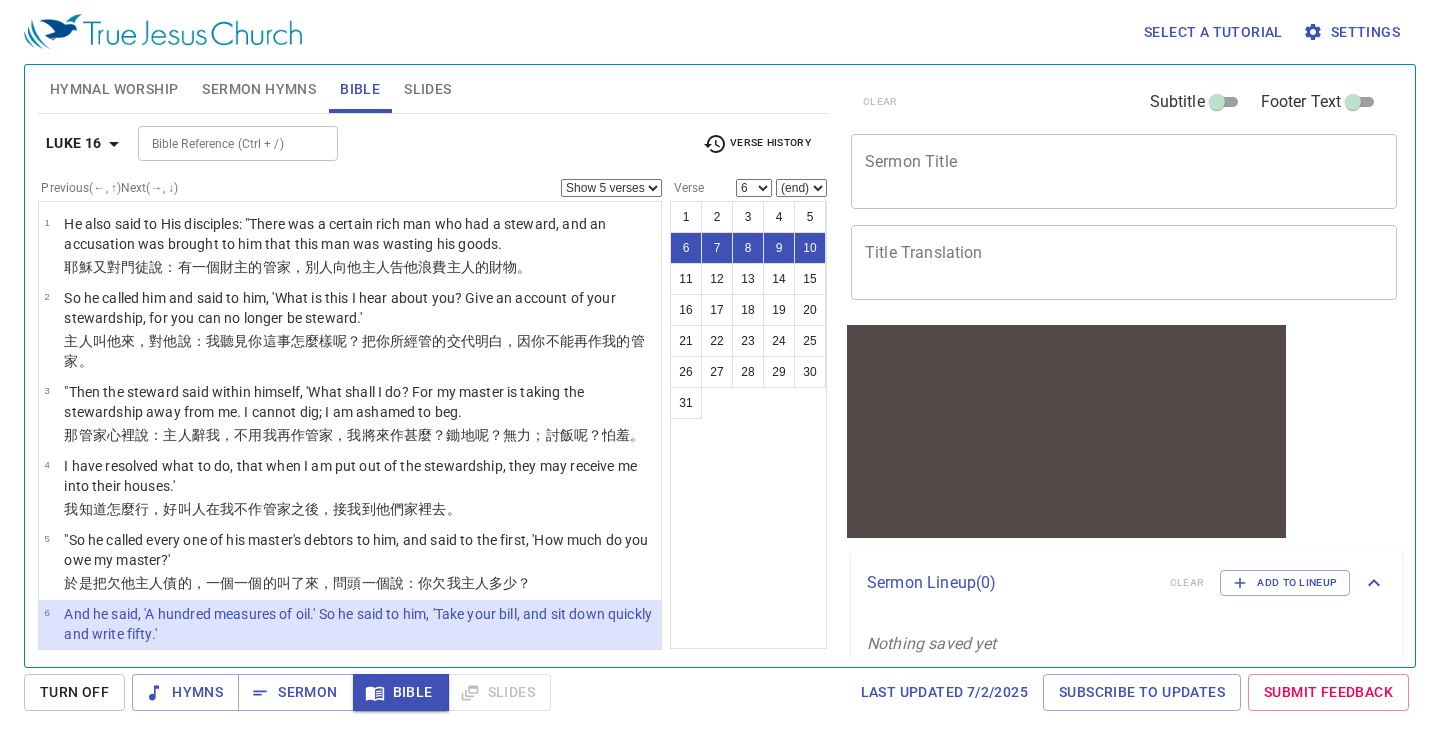 scroll, scrollTop: 212, scrollLeft: 0, axis: vertical 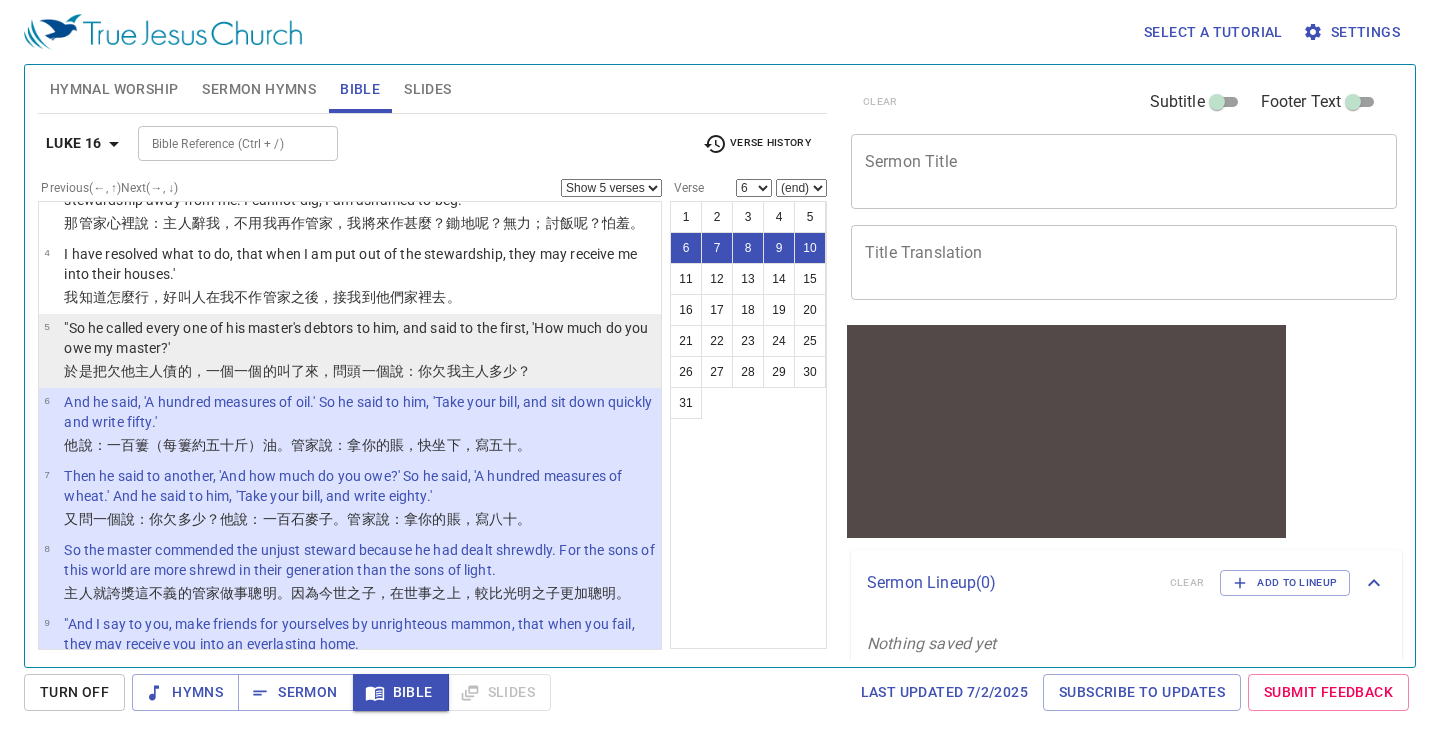 type 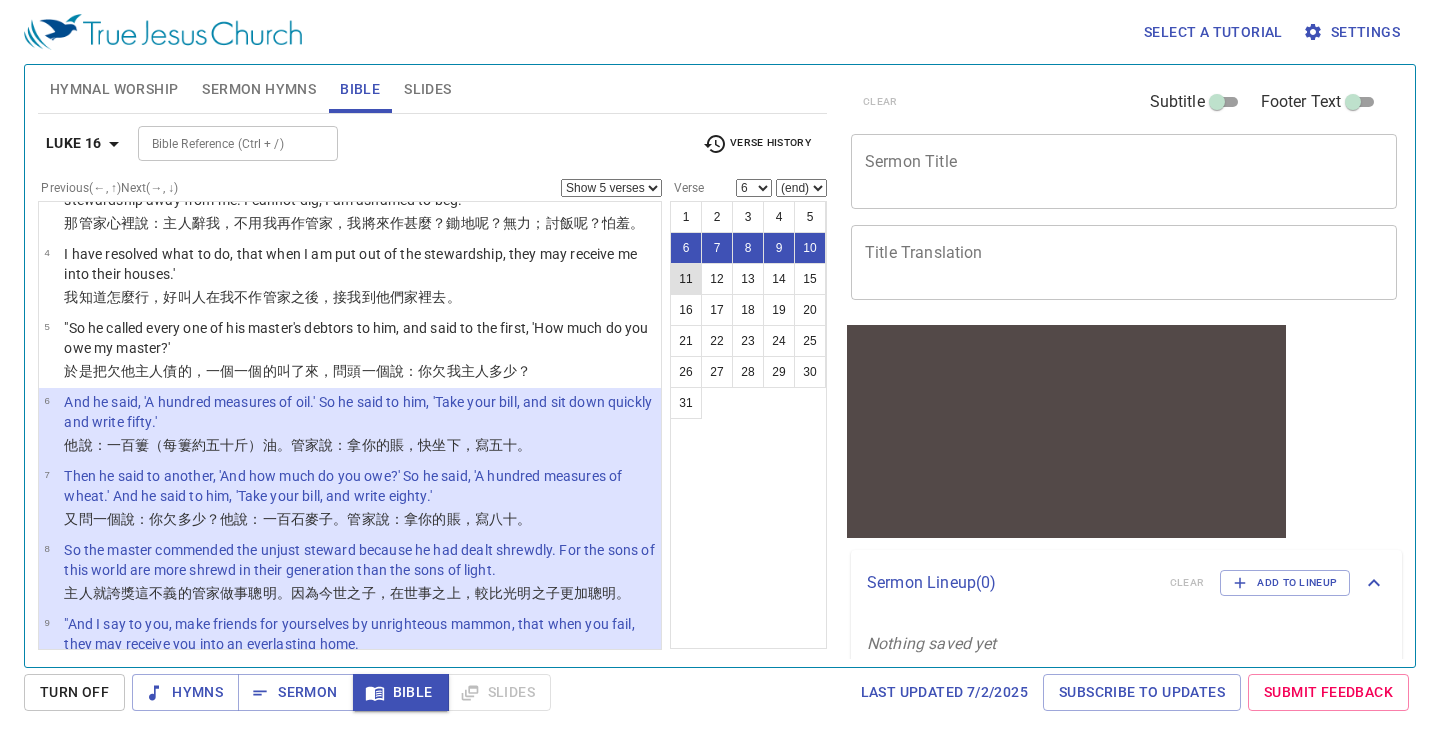 click on "11" at bounding box center (686, 279) 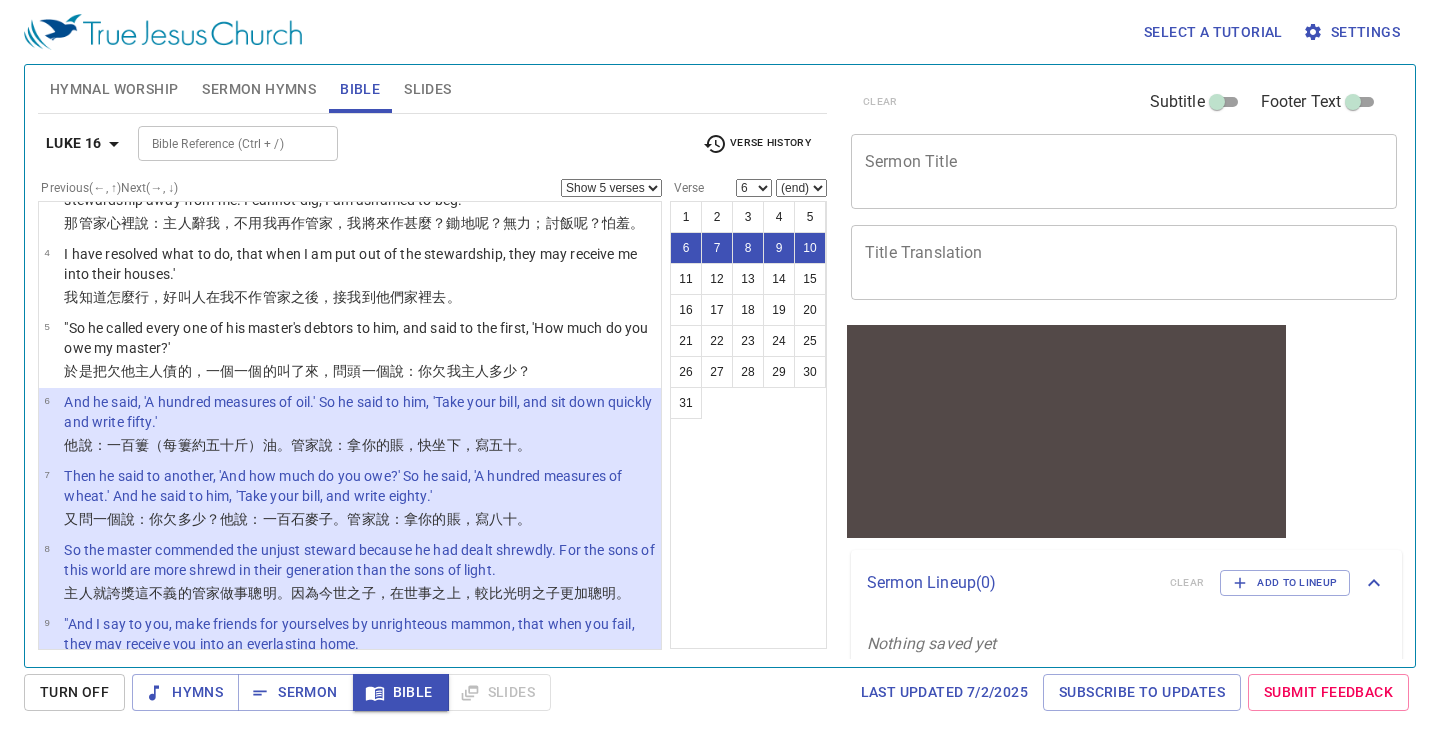 select on "11" 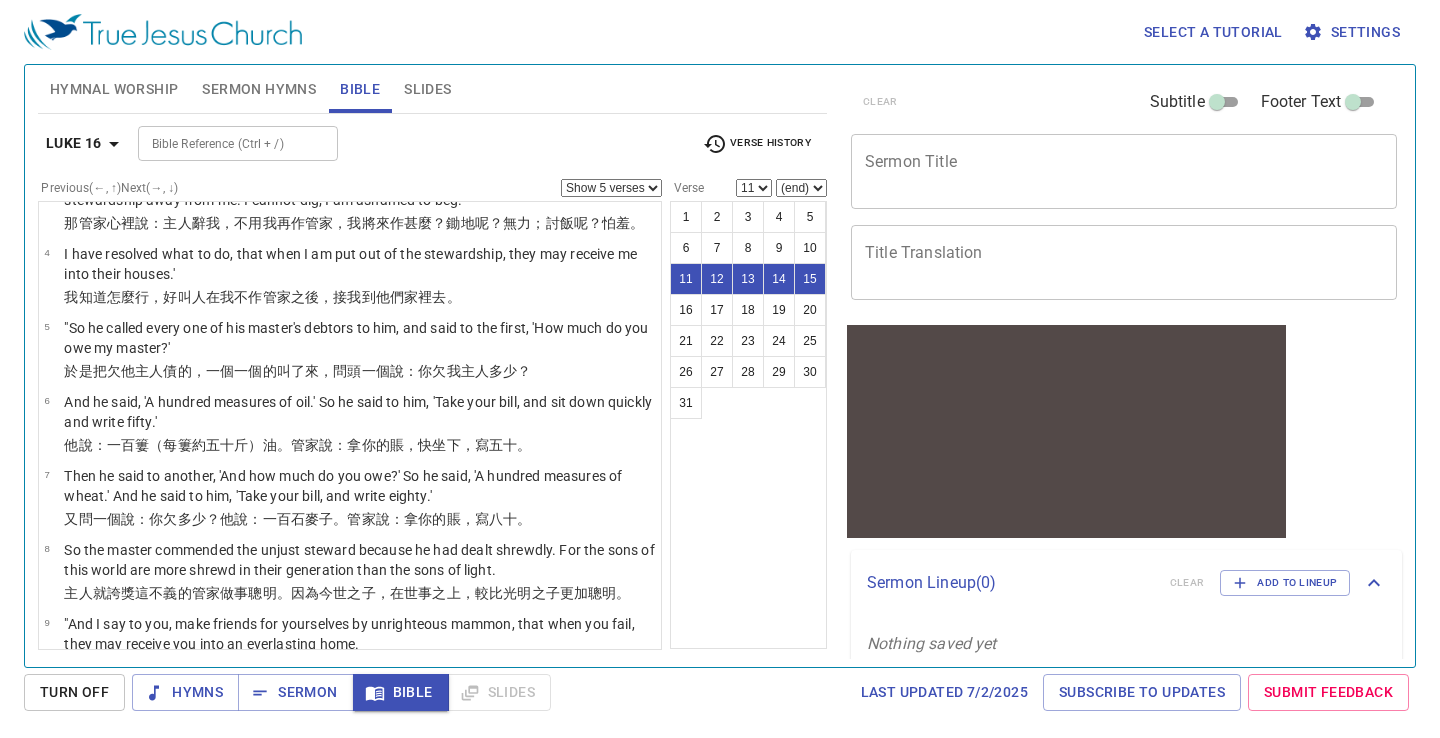 scroll, scrollTop: 602, scrollLeft: 0, axis: vertical 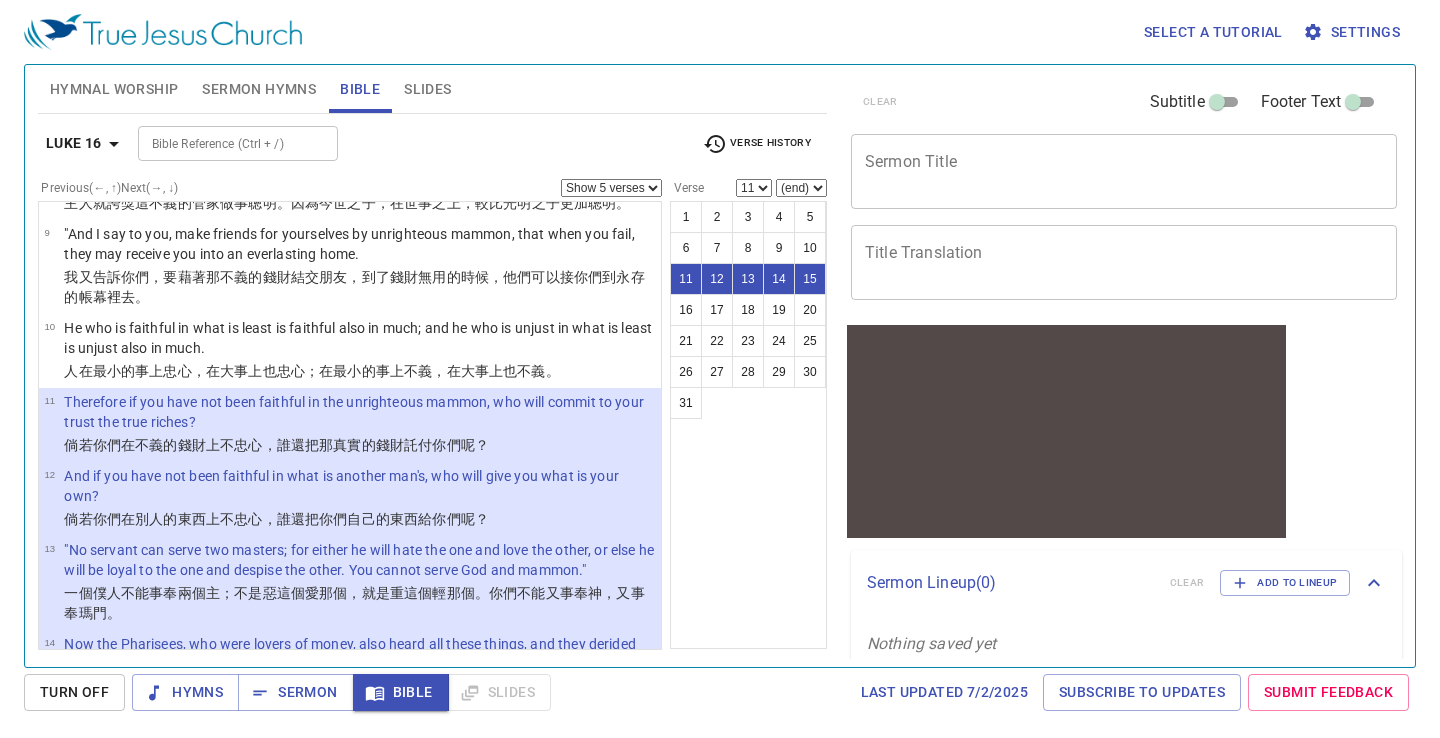 select on "3" 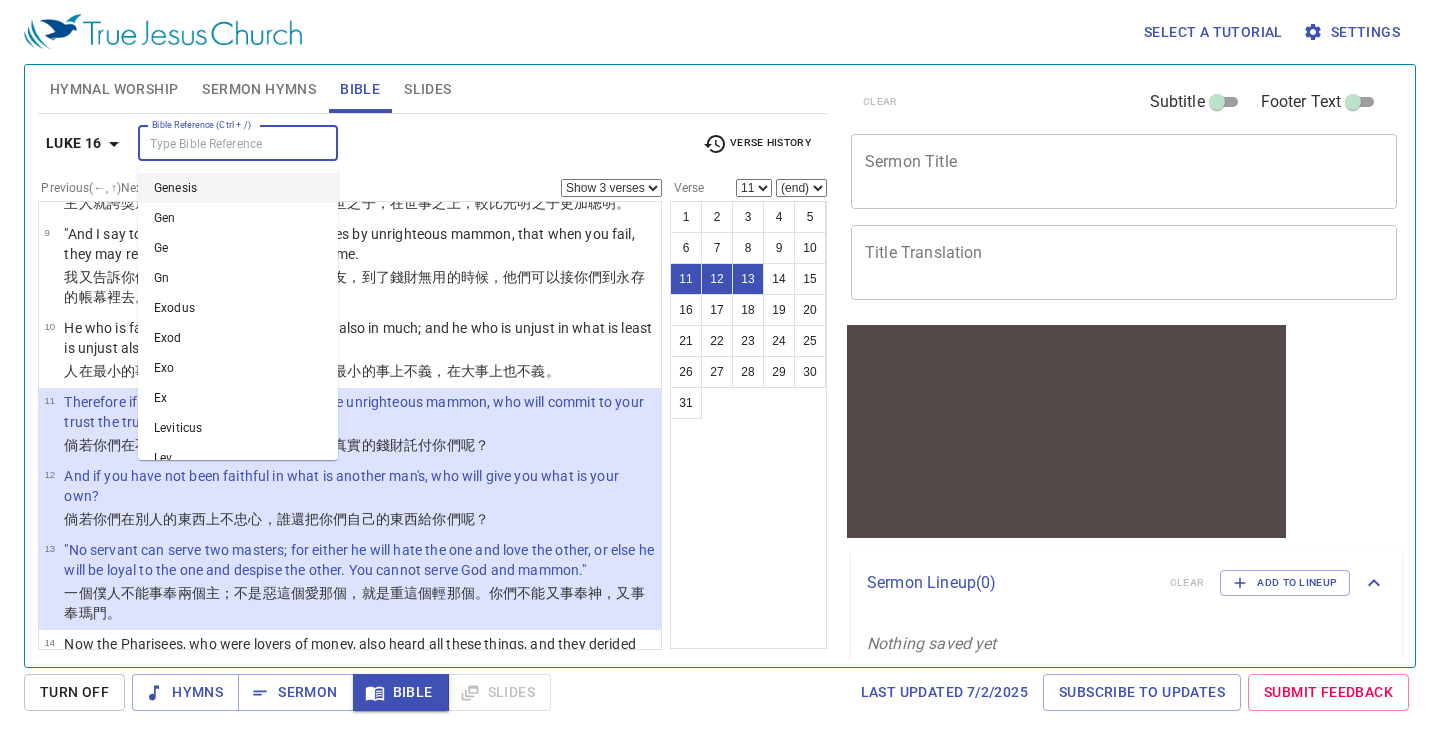 click on "Bible Reference (Ctrl + /)" at bounding box center (221, 143) 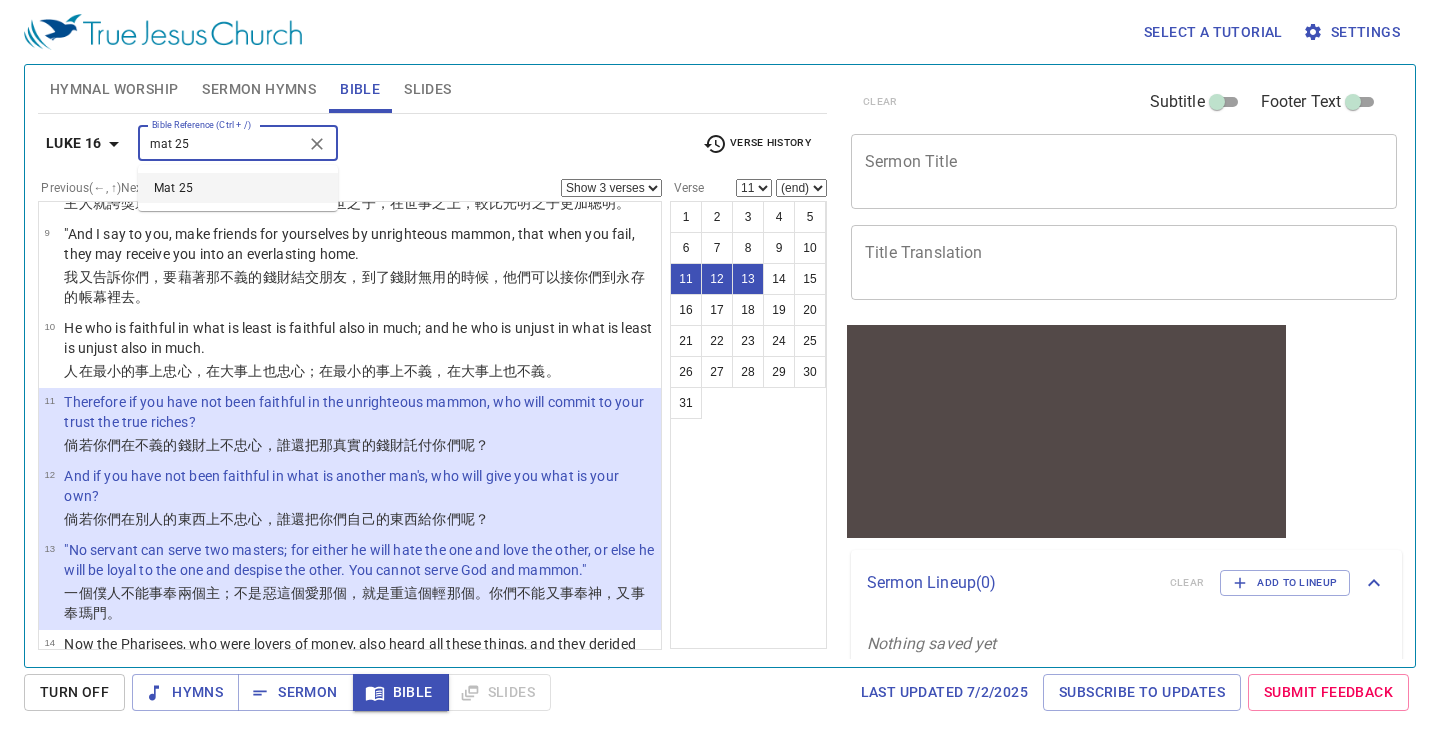 type on "mat 25" 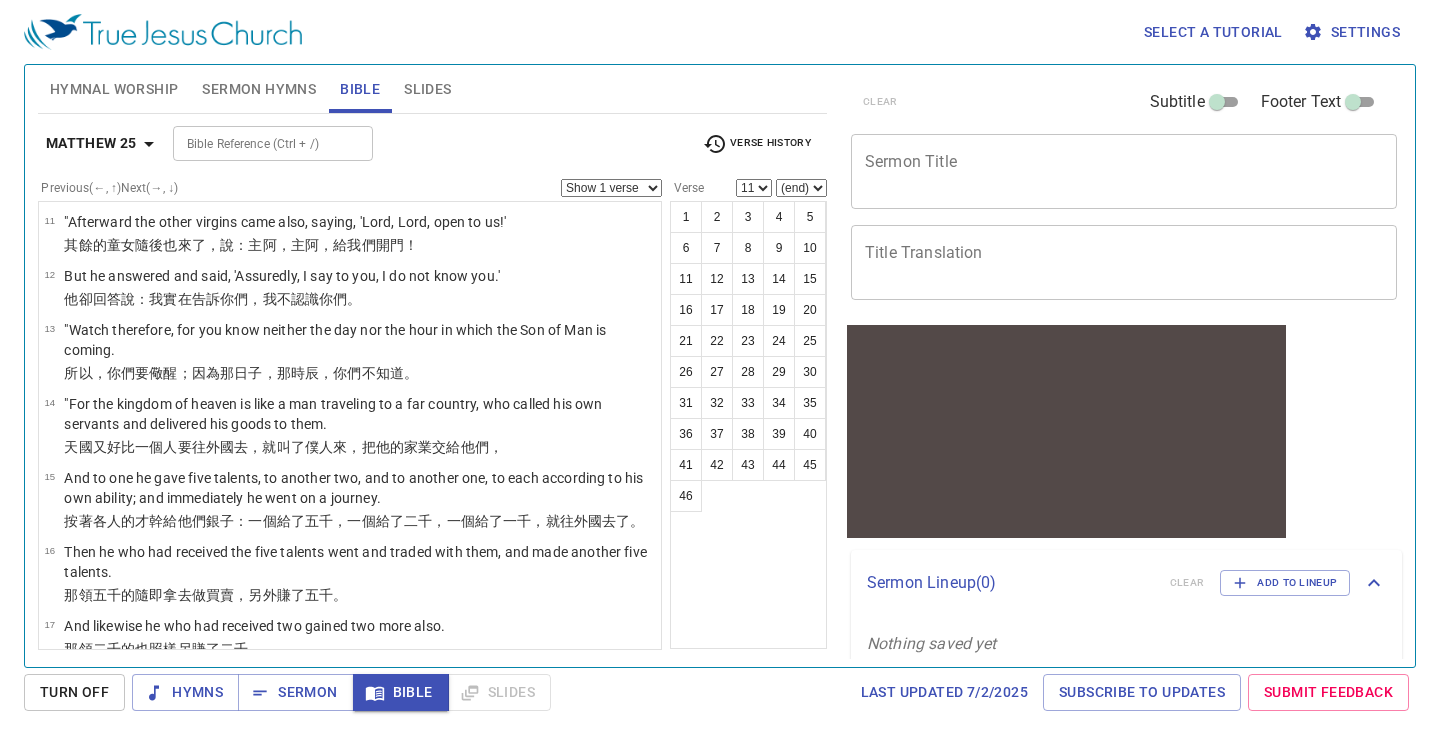 scroll, scrollTop: 0, scrollLeft: 0, axis: both 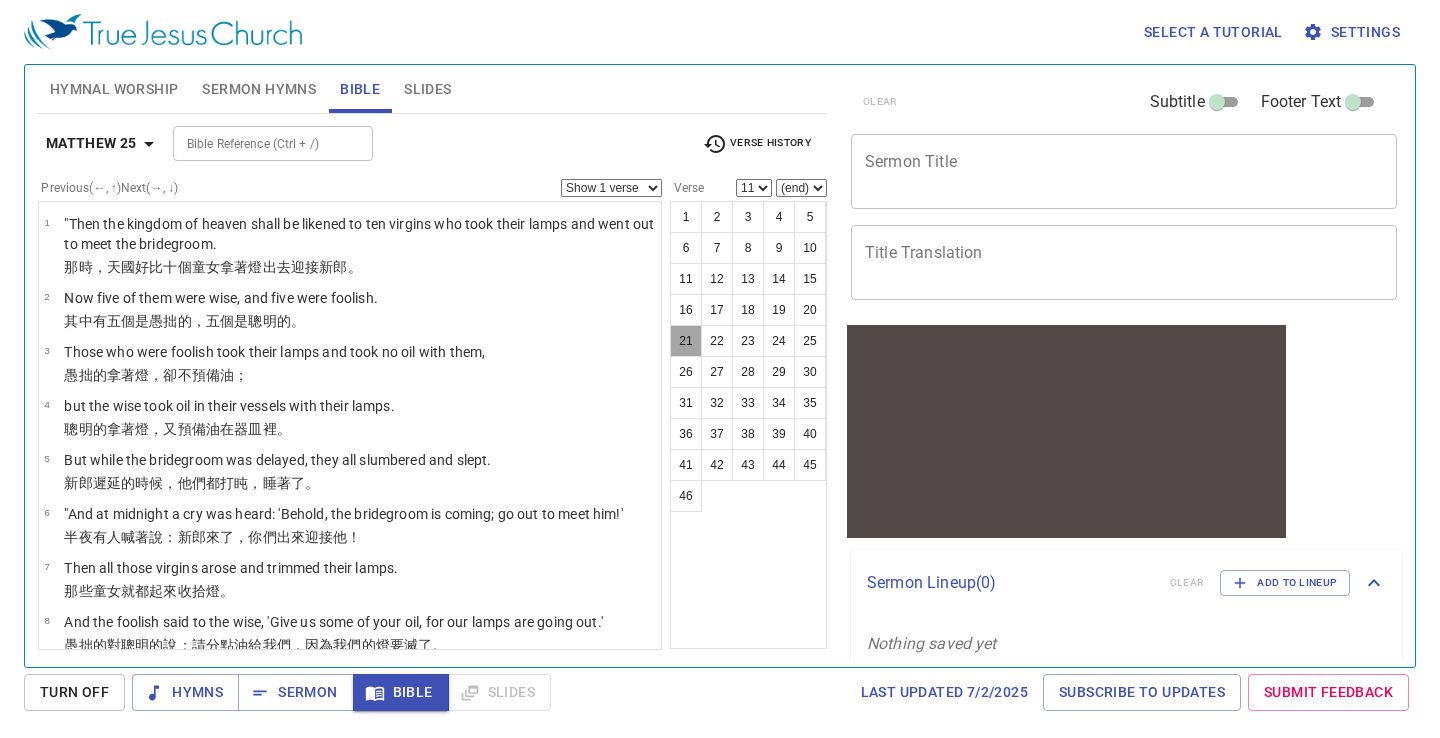 click on "21" at bounding box center [686, 341] 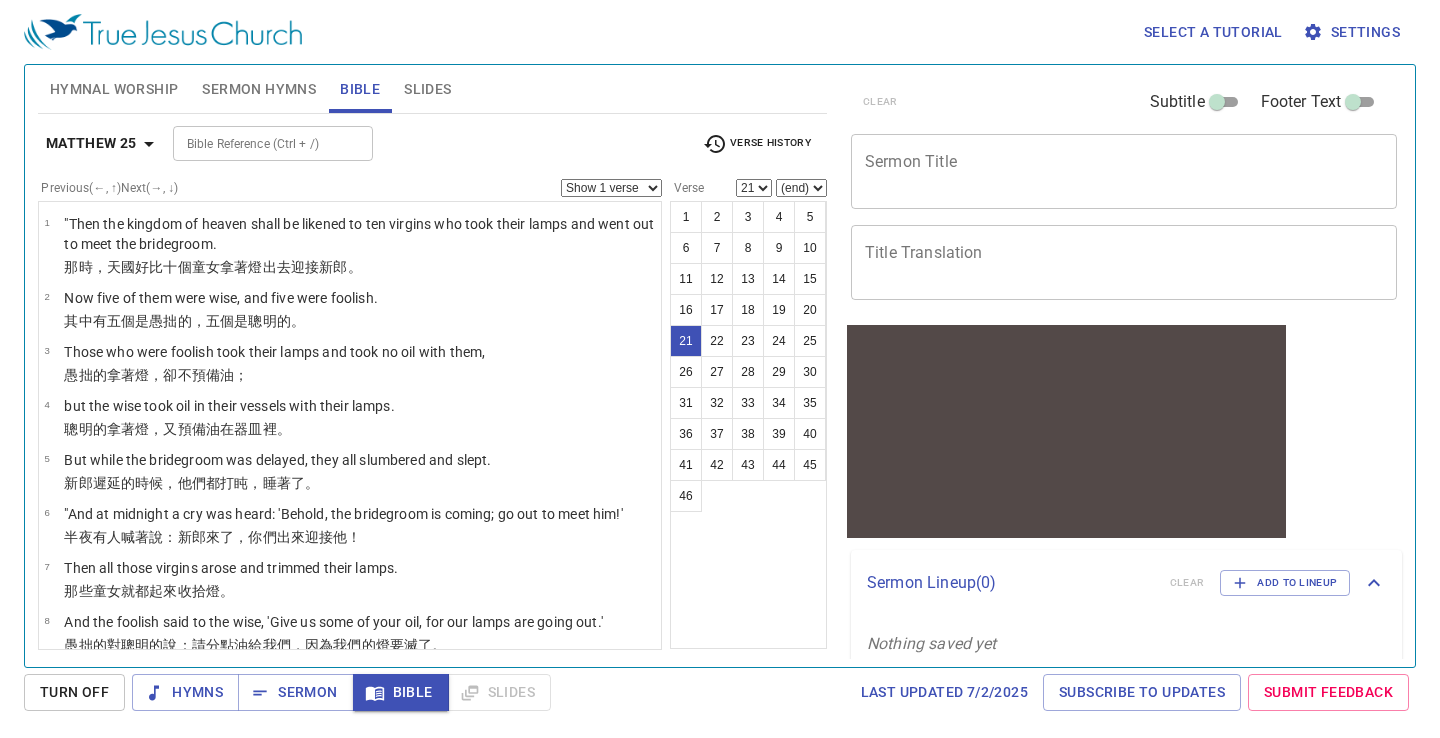 scroll, scrollTop: 1091, scrollLeft: 0, axis: vertical 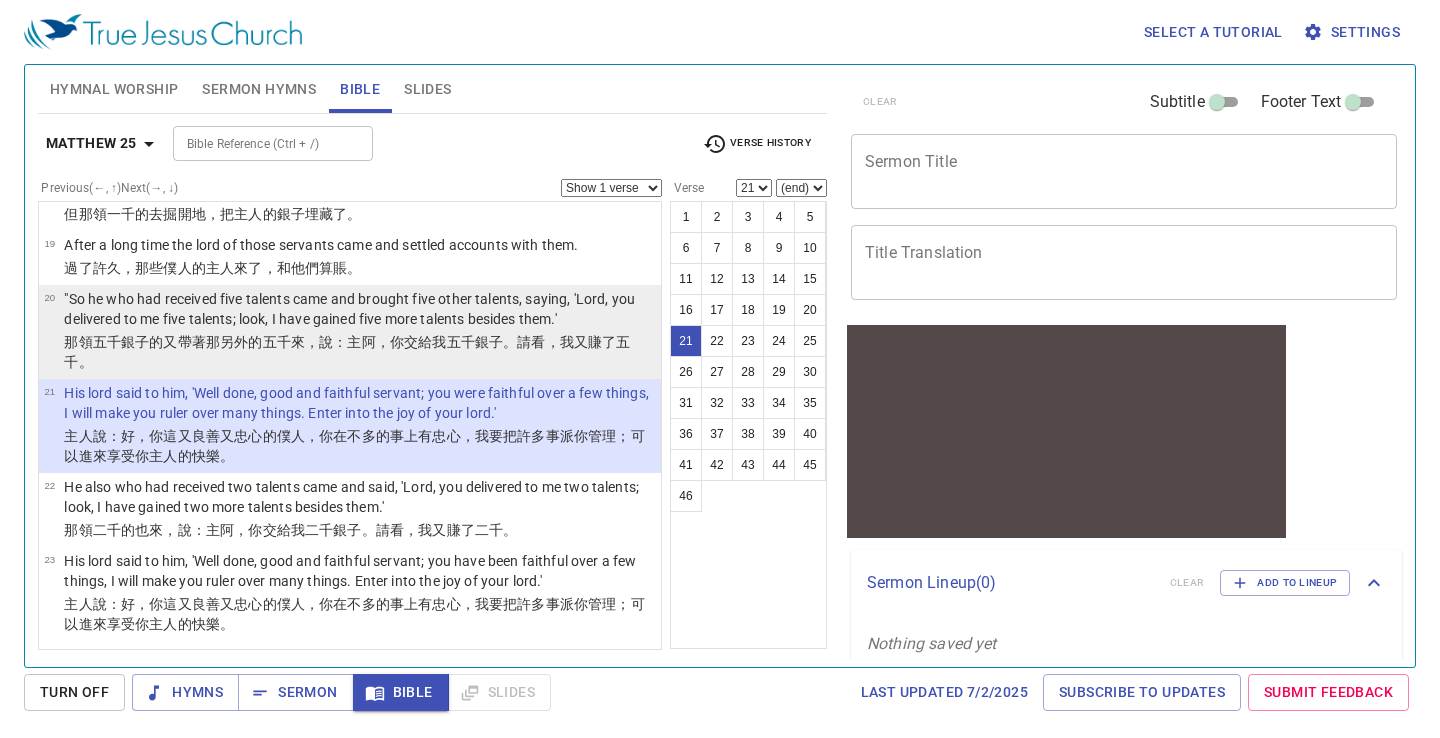 type 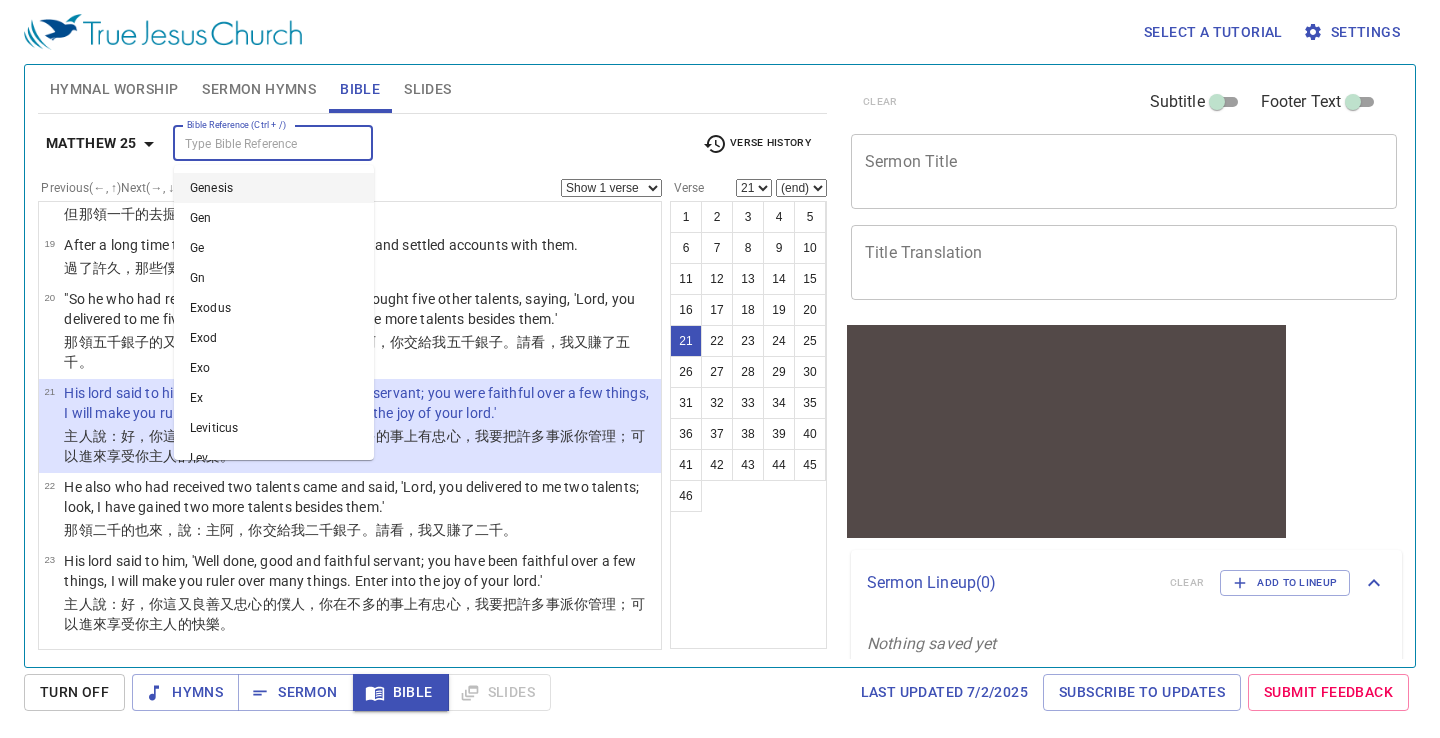 click on "Bible Reference (Ctrl + /)" at bounding box center [256, 143] 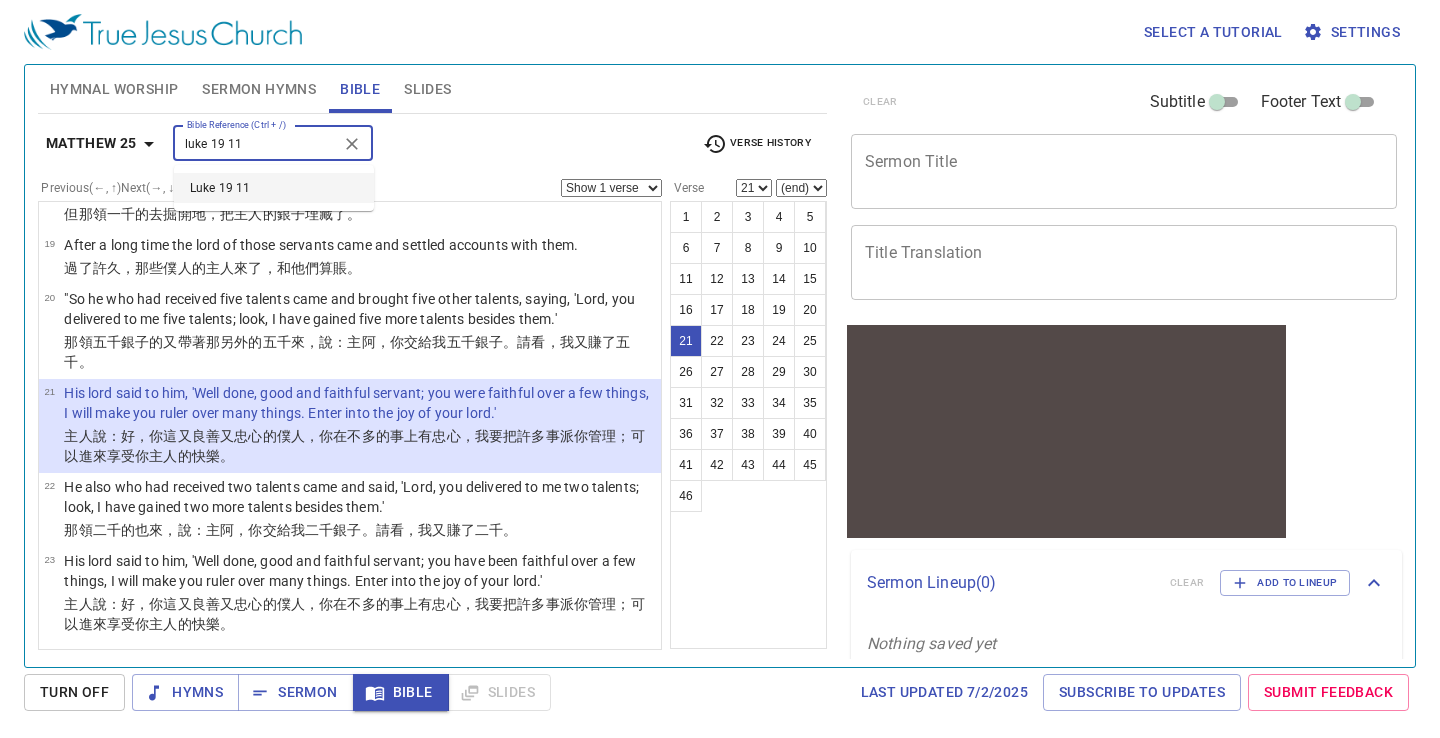 type on "luke 19 11" 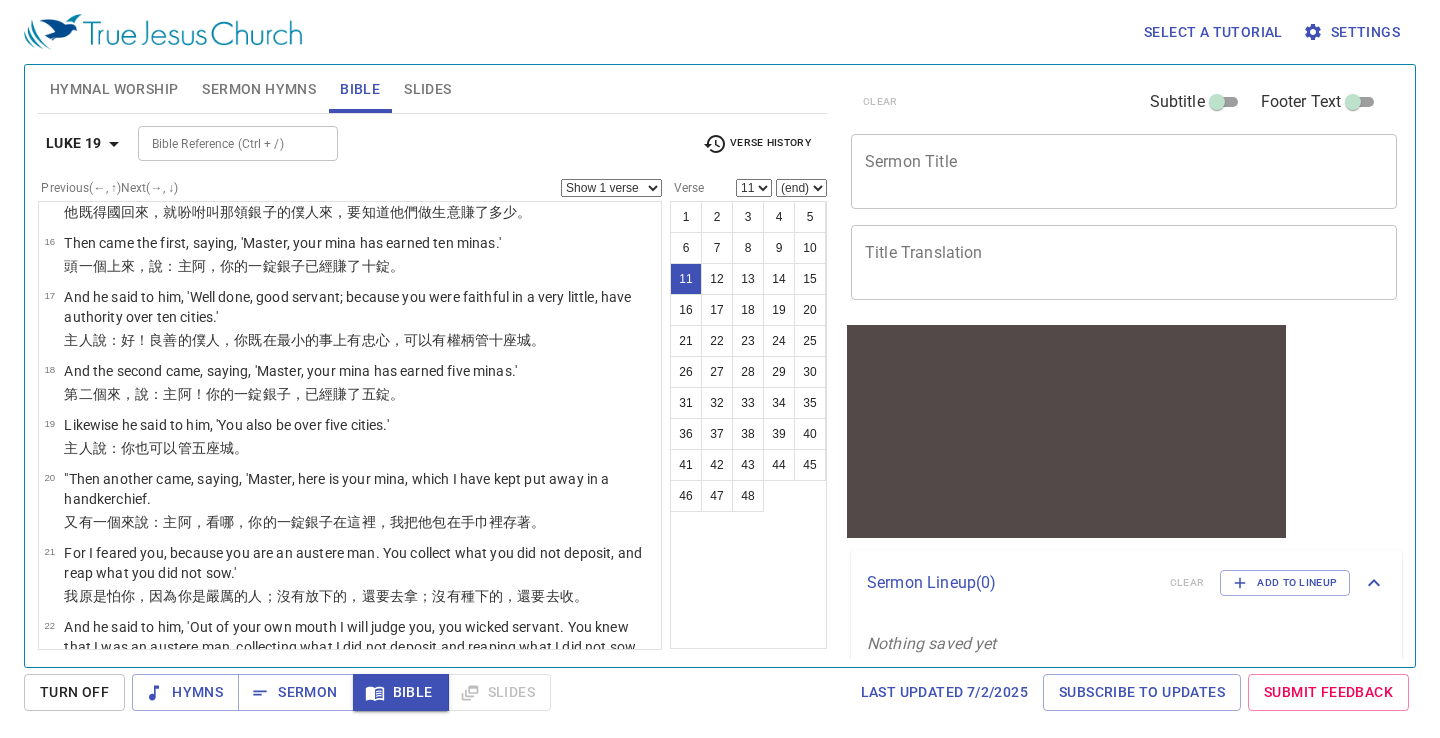 scroll, scrollTop: 512, scrollLeft: 0, axis: vertical 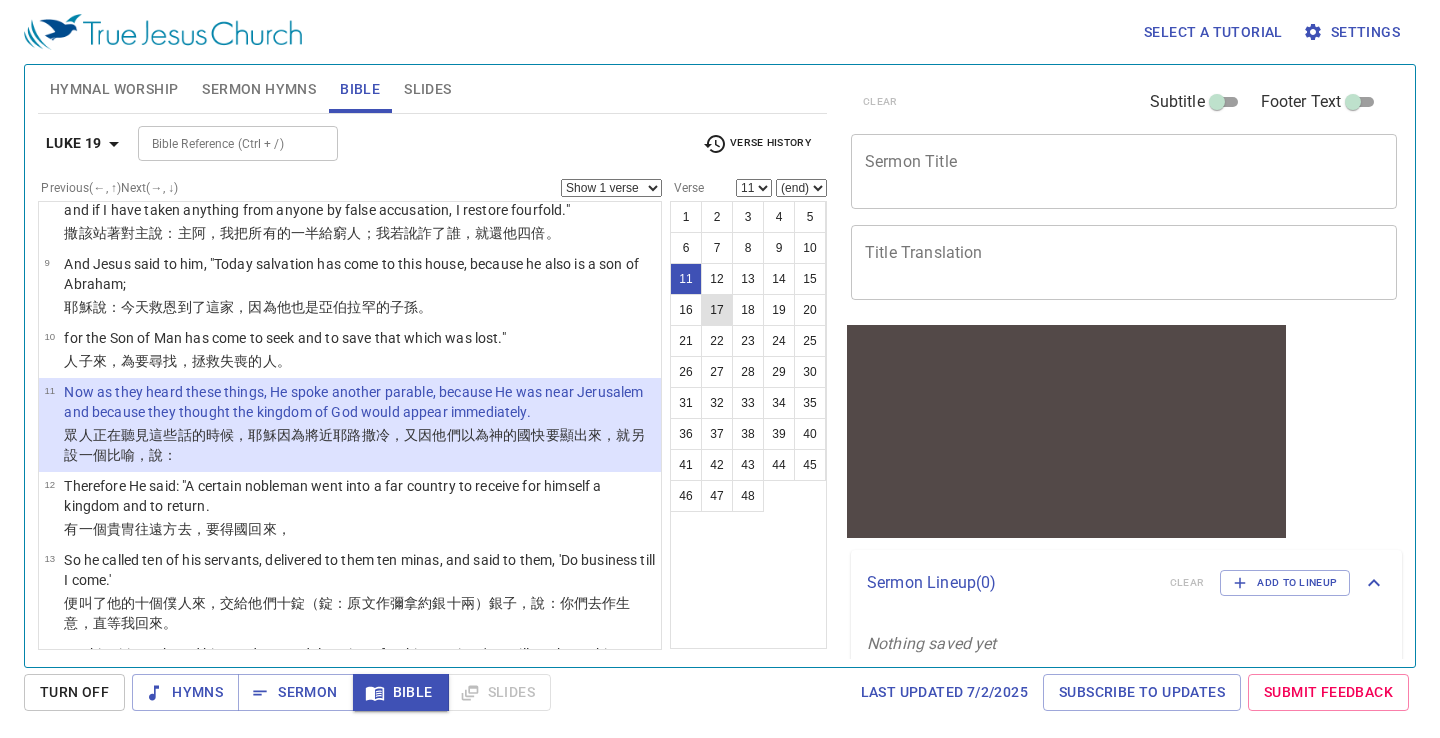 click on "17" at bounding box center [717, 310] 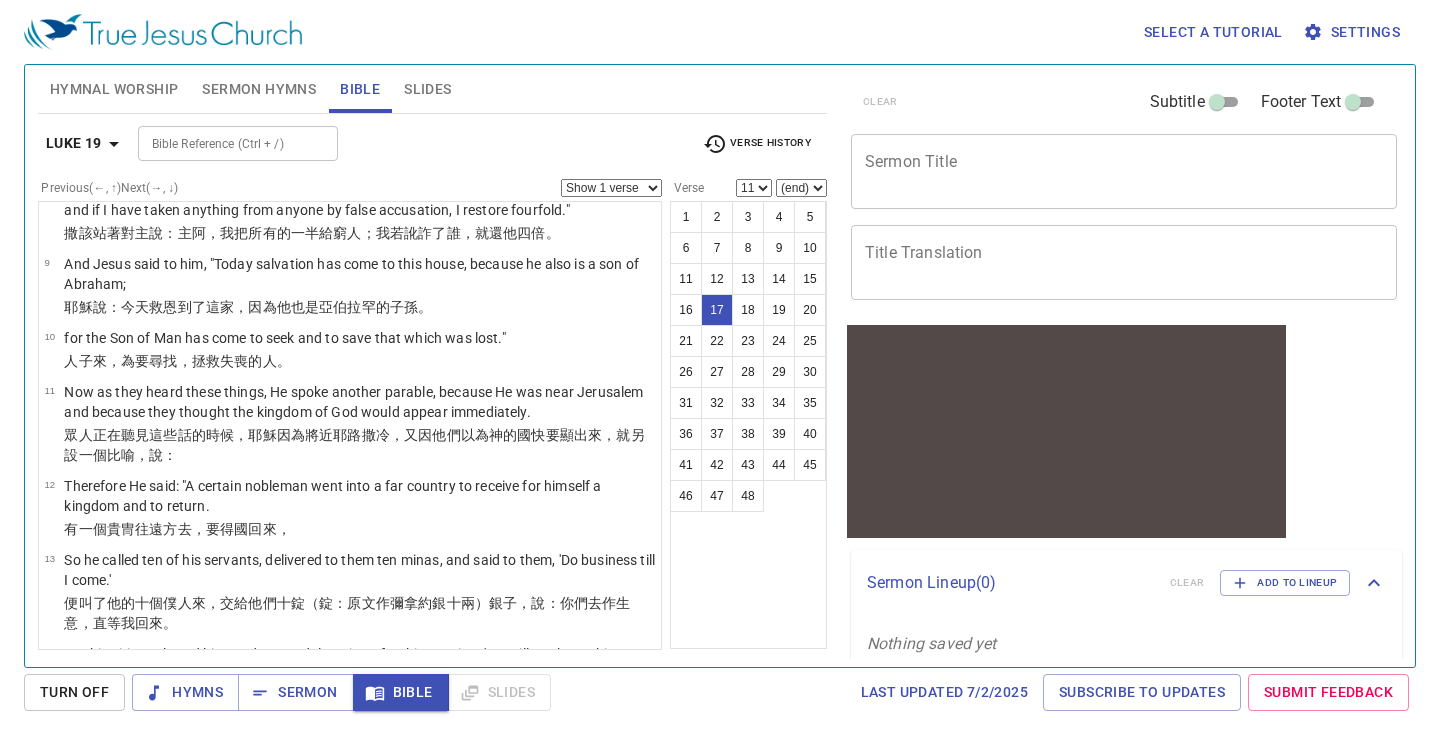 select on "17" 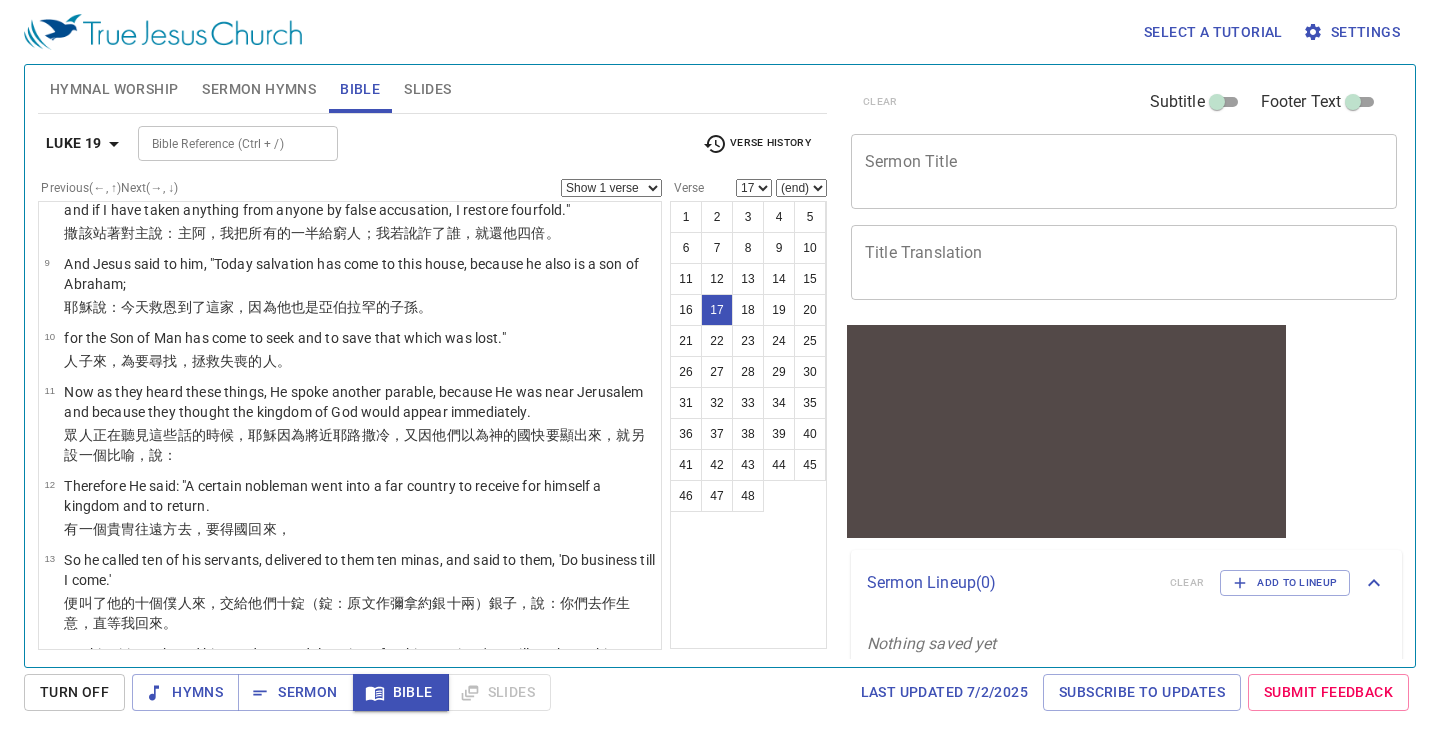 scroll, scrollTop: 986, scrollLeft: 0, axis: vertical 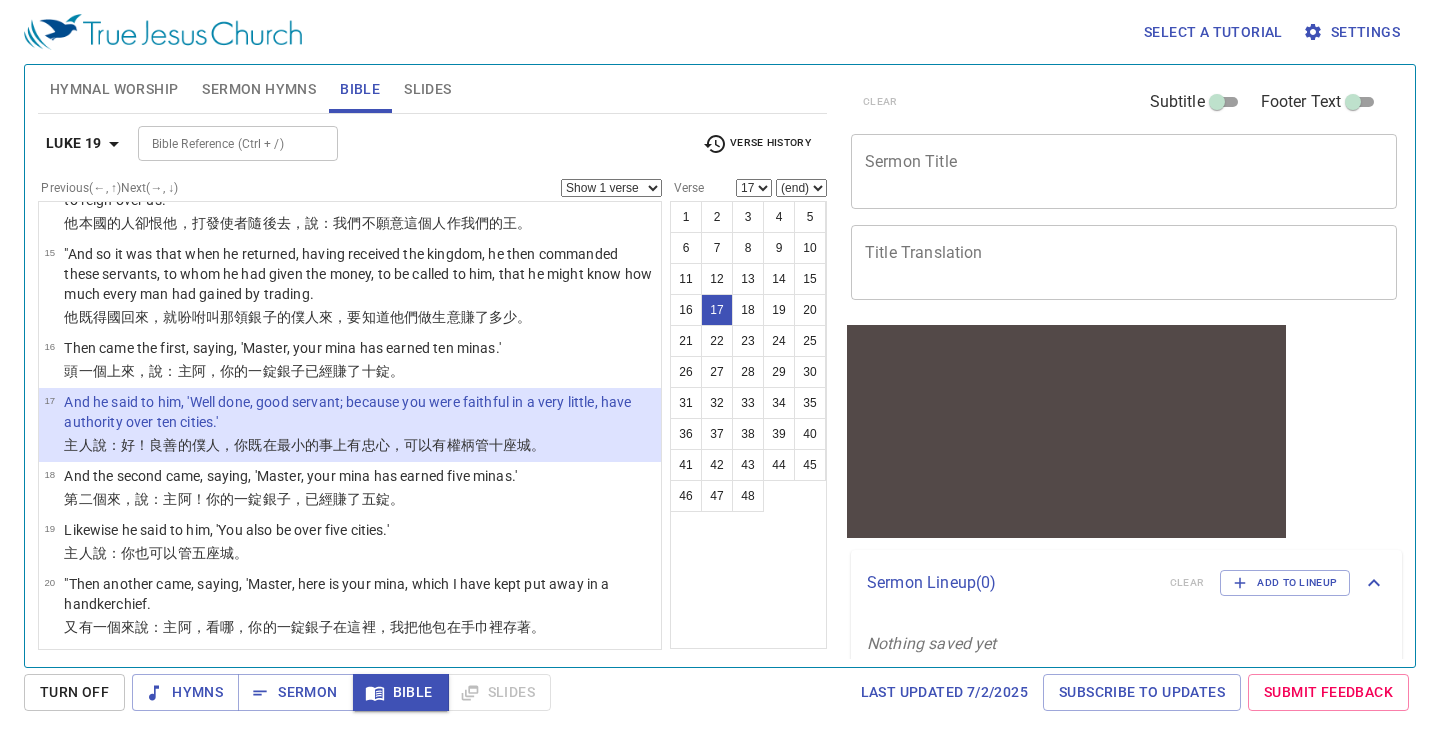 type 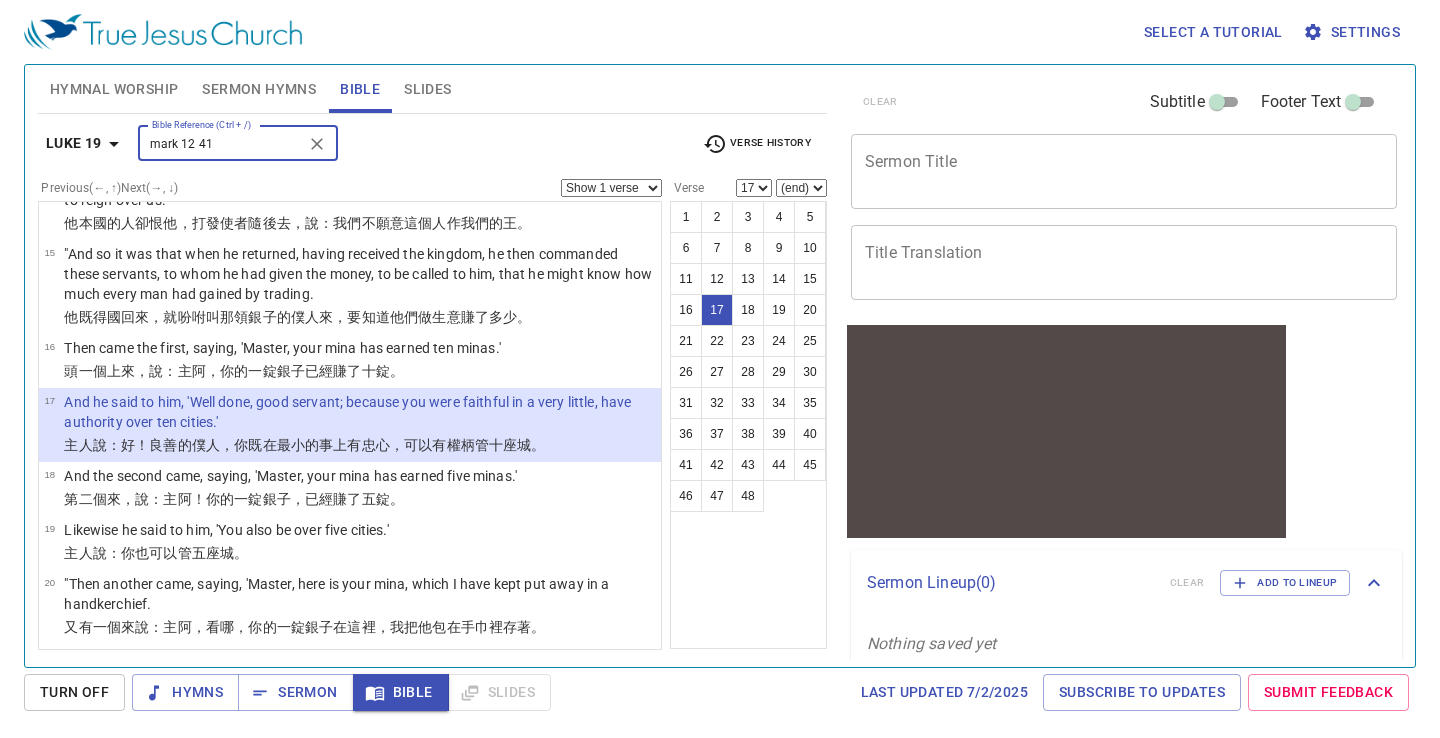type on "mark 12 41" 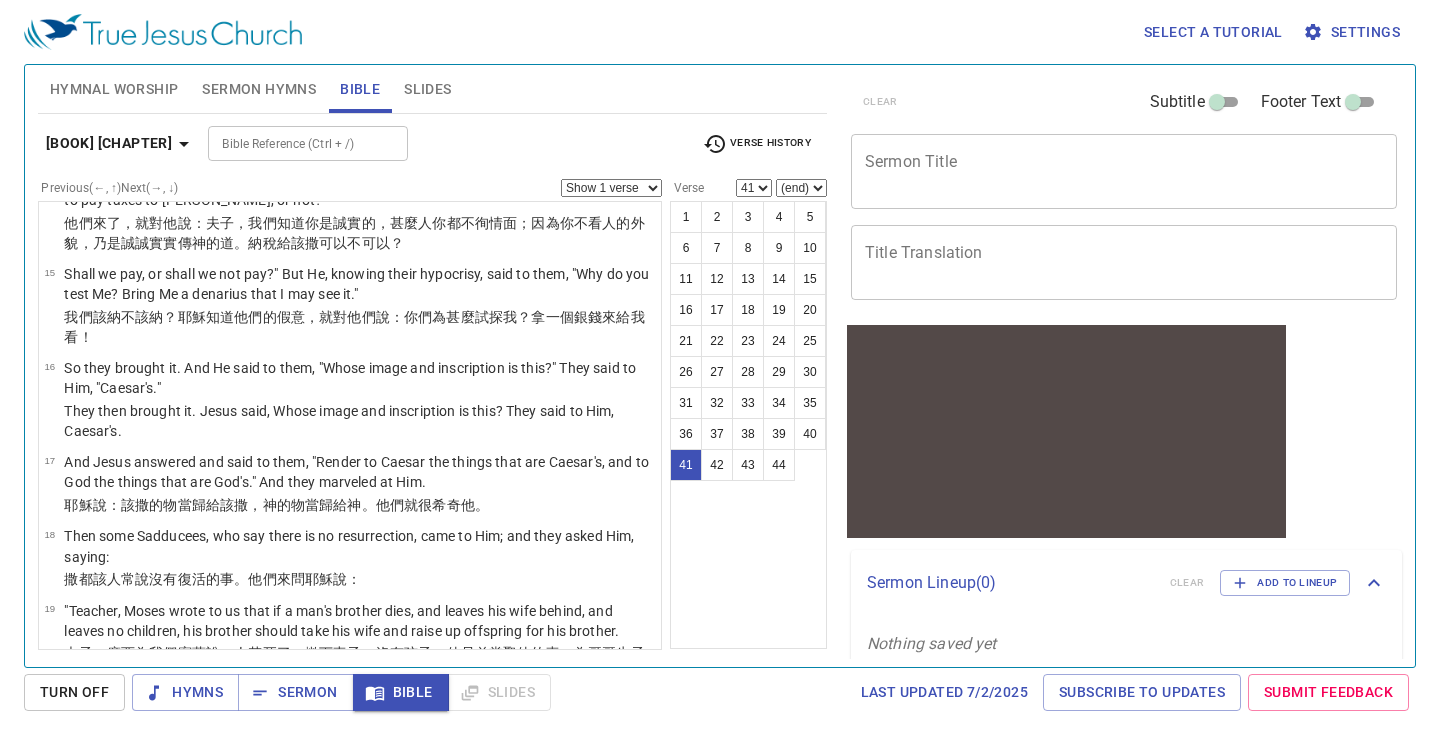 scroll, scrollTop: 2781, scrollLeft: 0, axis: vertical 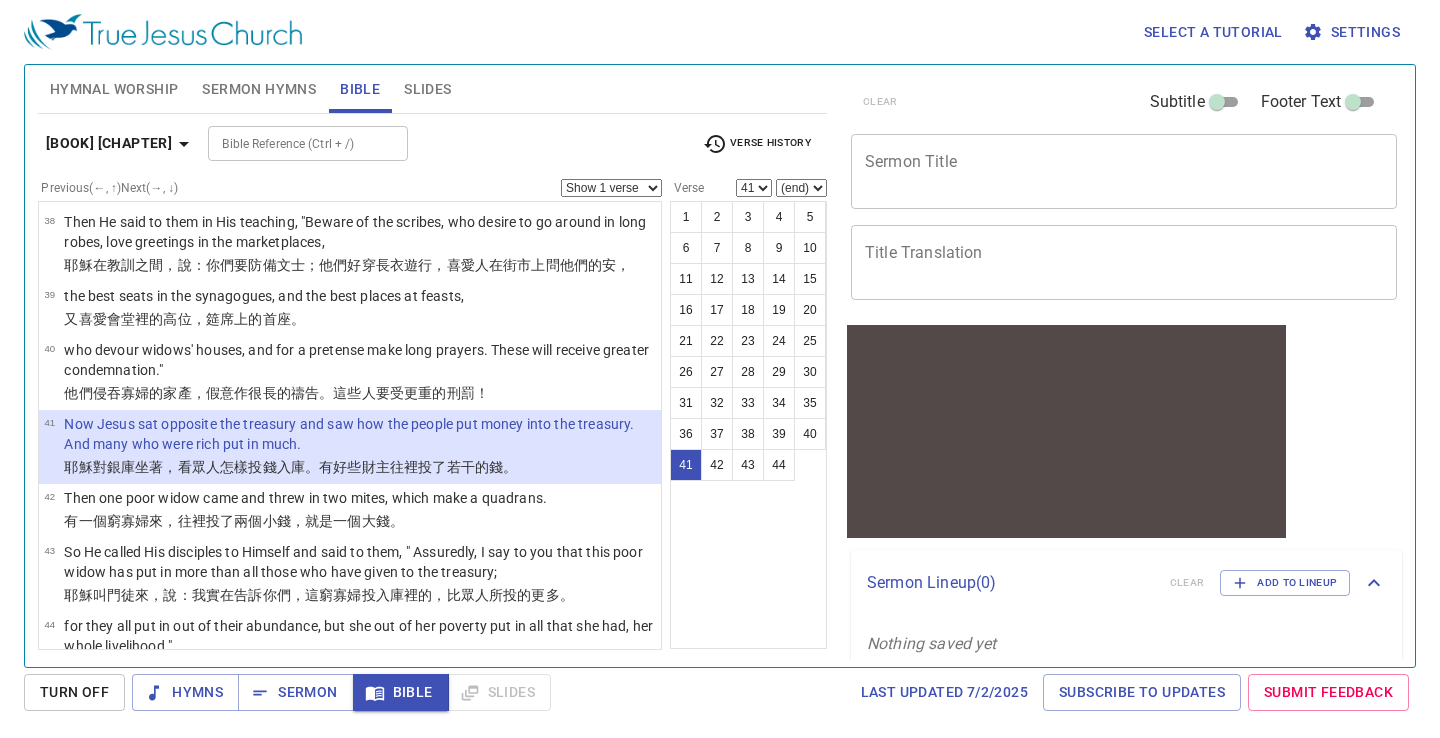 select on "4" 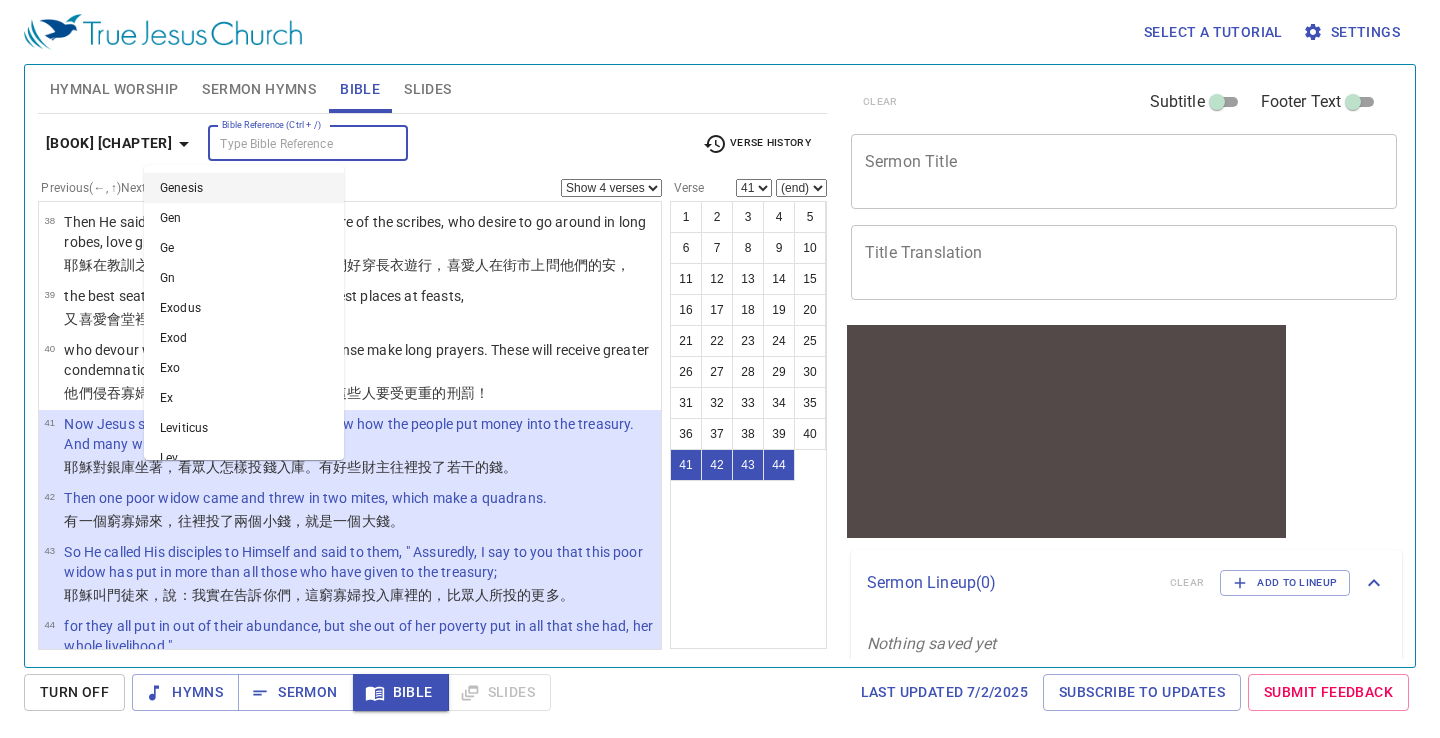click on "Bible Reference (Ctrl + /)" at bounding box center [291, 143] 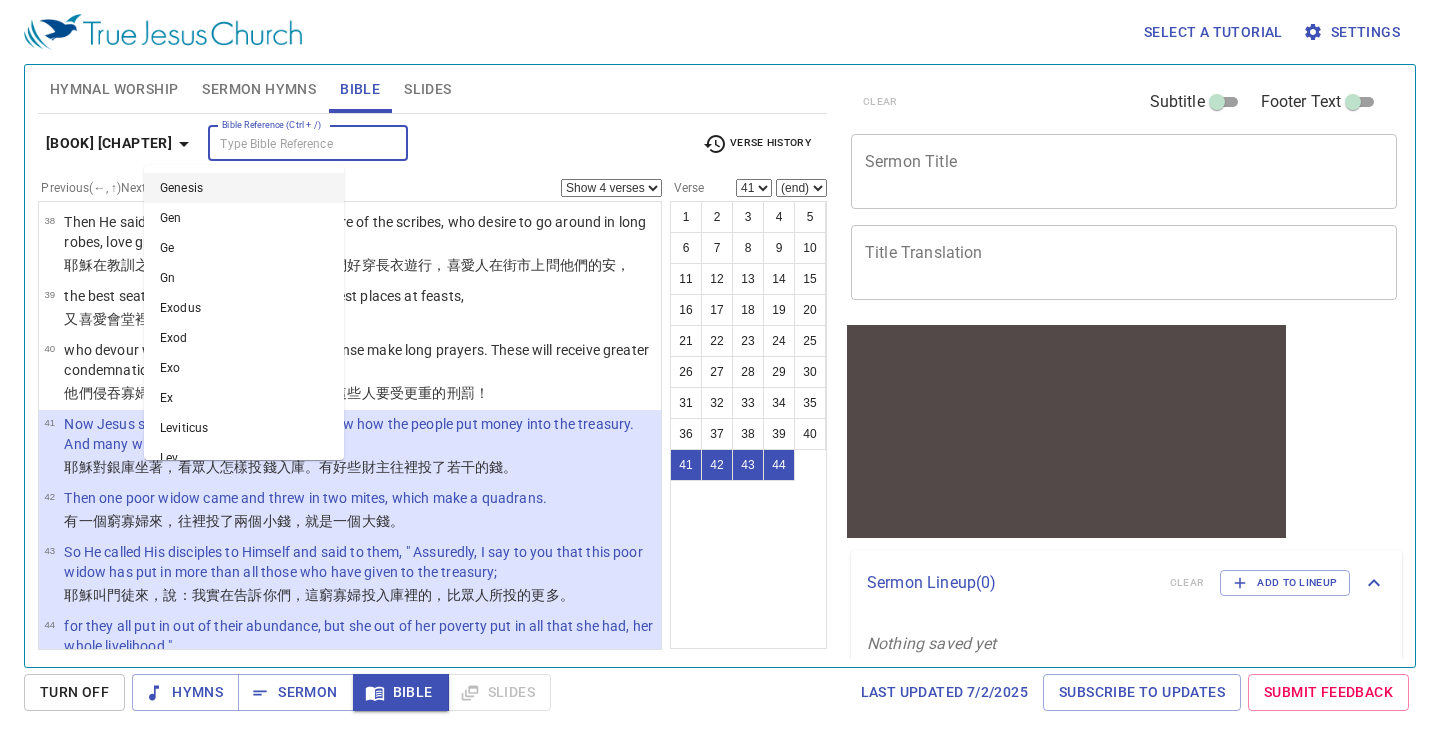 type on "a" 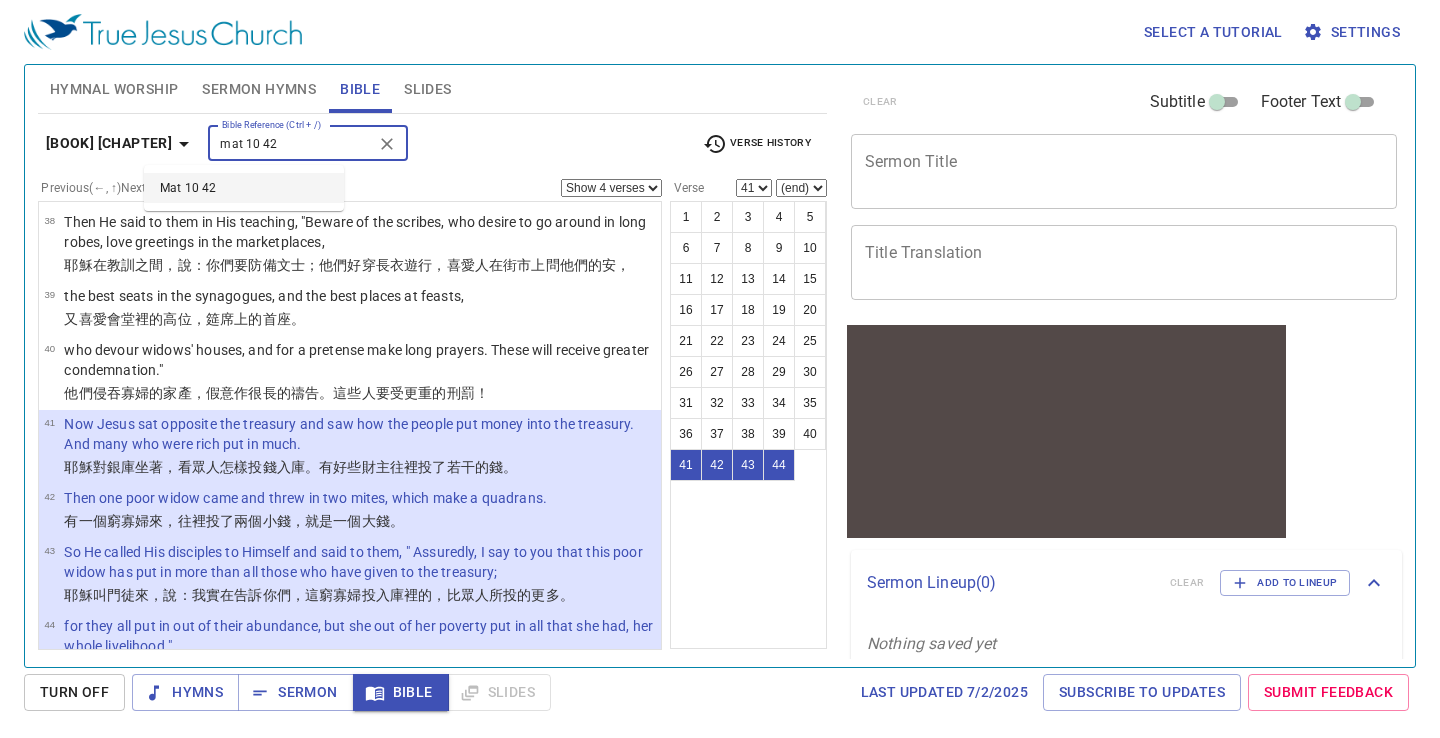 type on "mat 10 42" 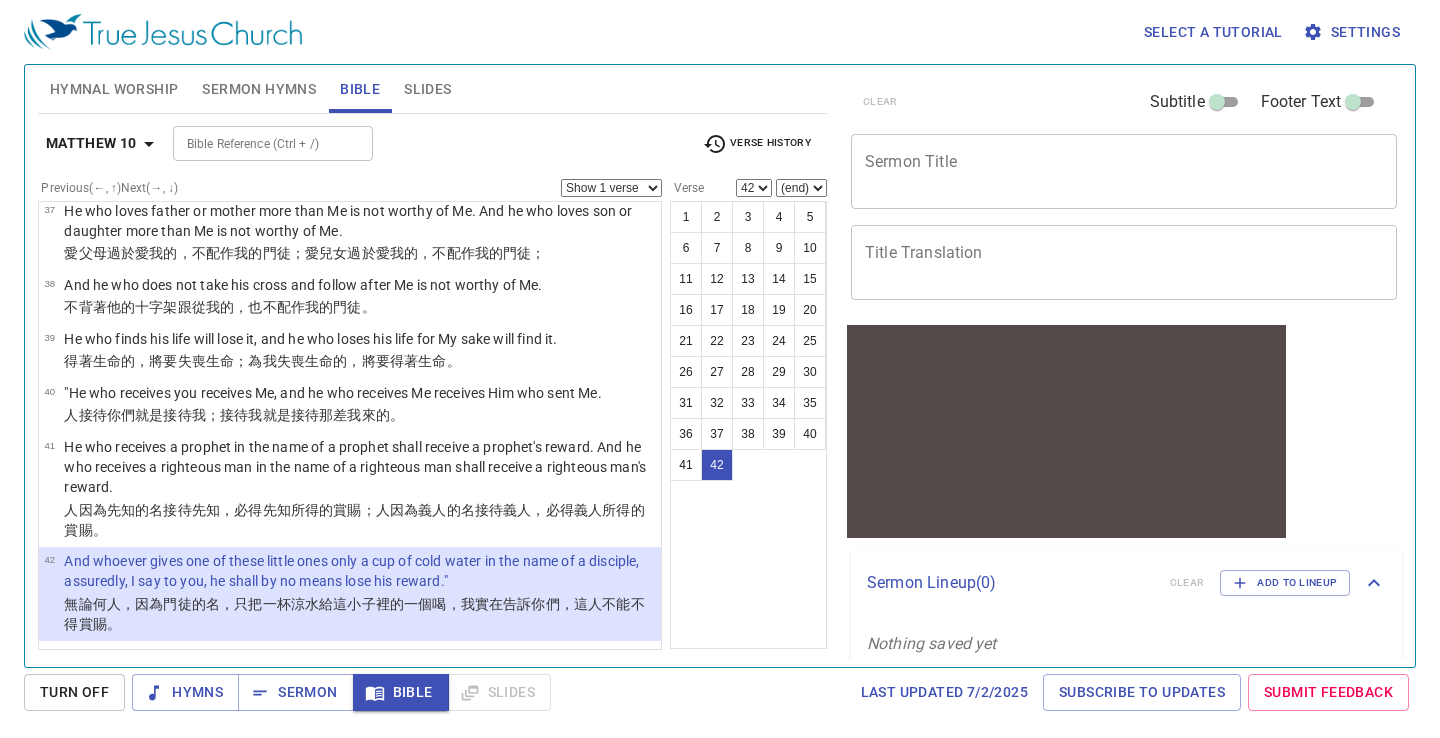 scroll, scrollTop: 2536, scrollLeft: 0, axis: vertical 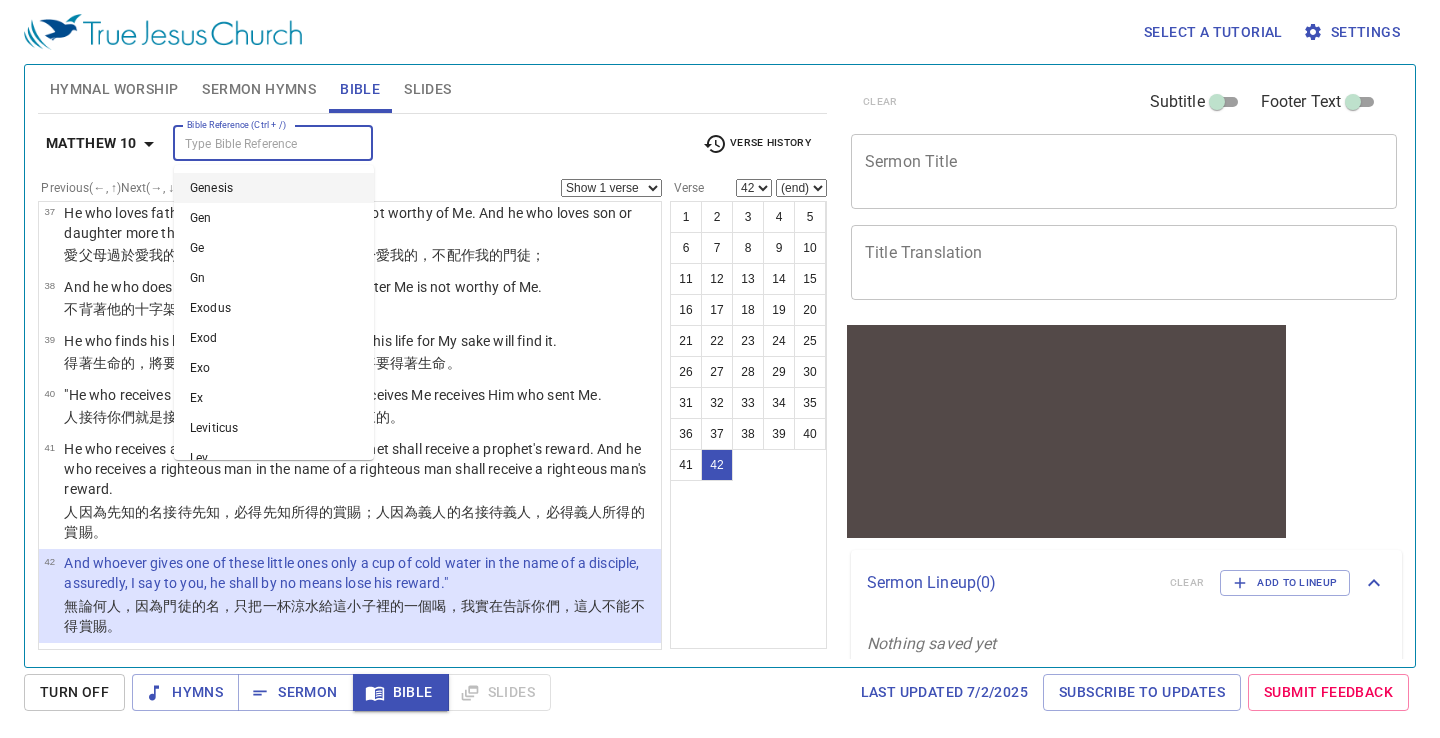 click on "Bible Reference (Ctrl + /)" at bounding box center (256, 143) 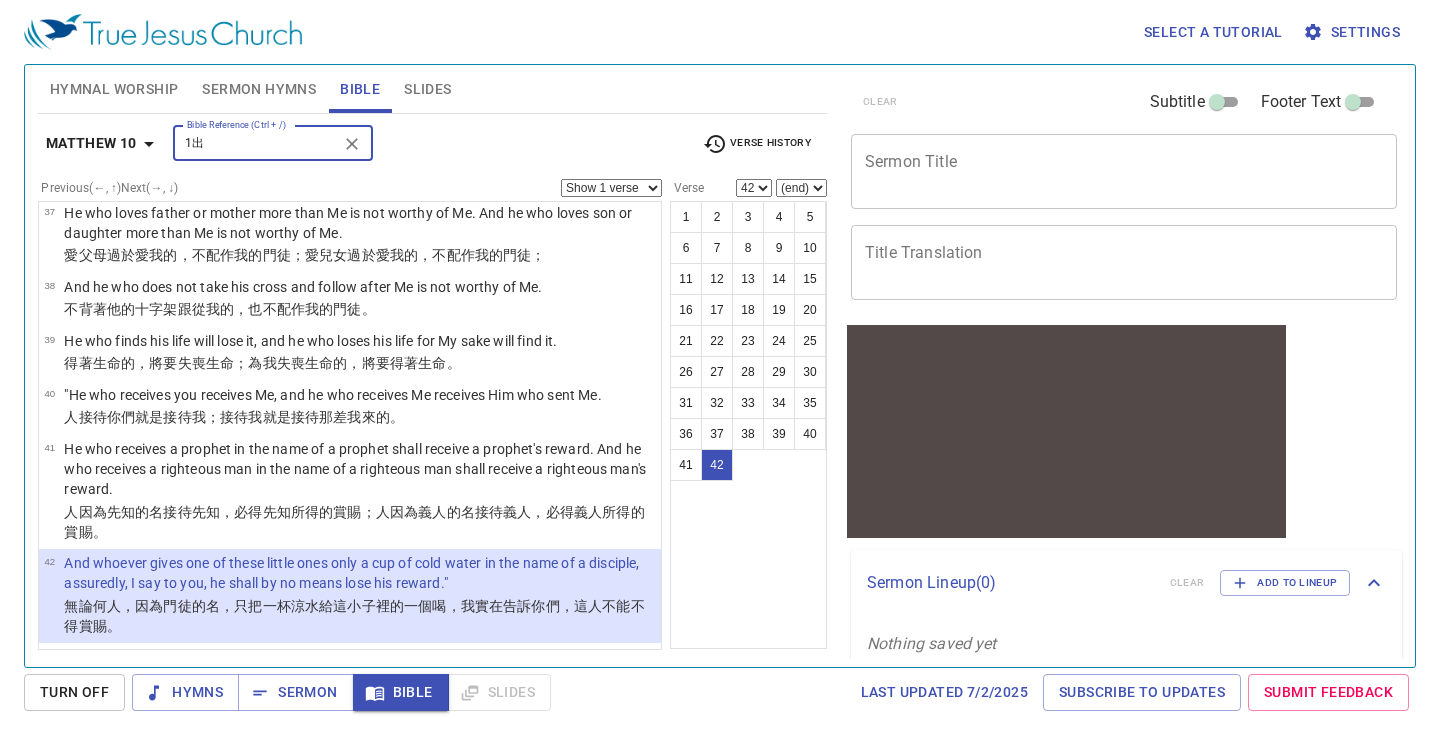 type on "1" 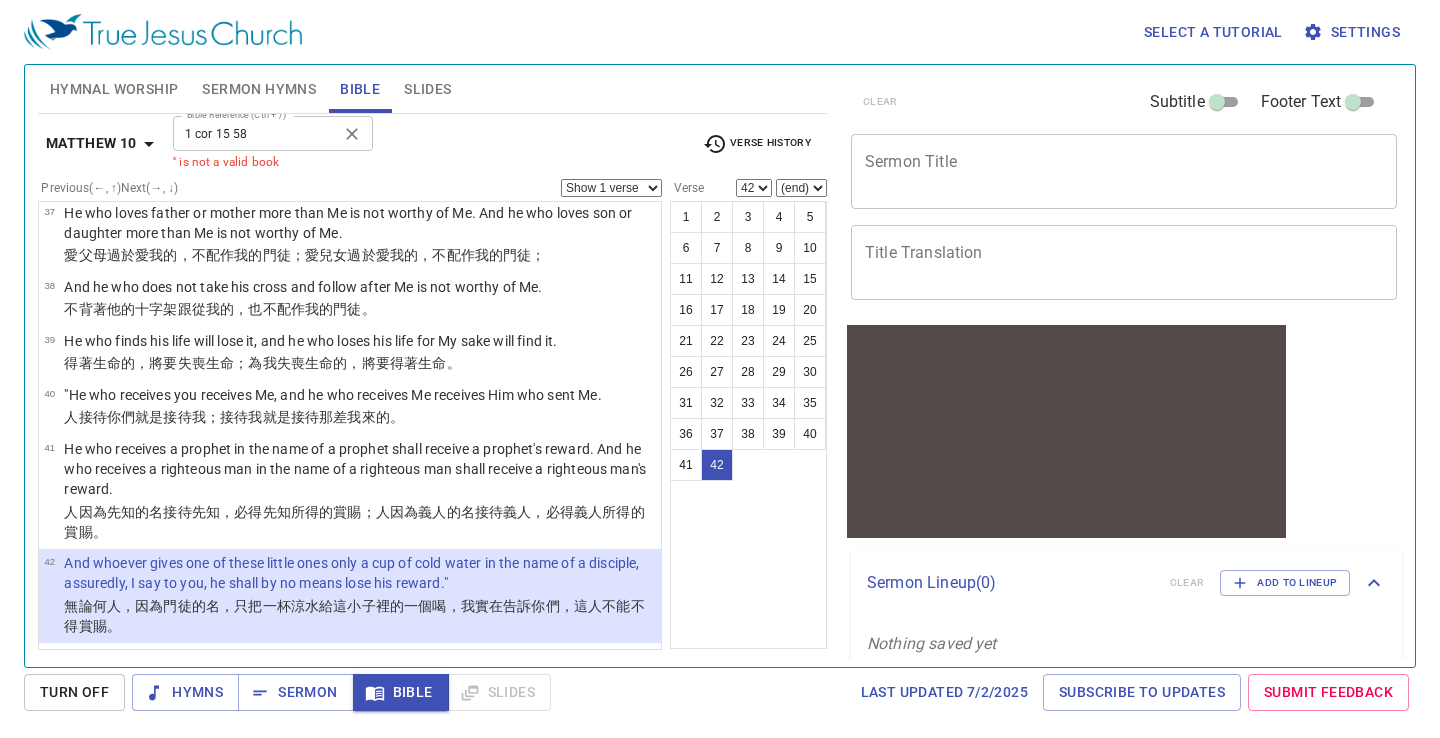 click on "1 cor 15 58" at bounding box center (256, 133) 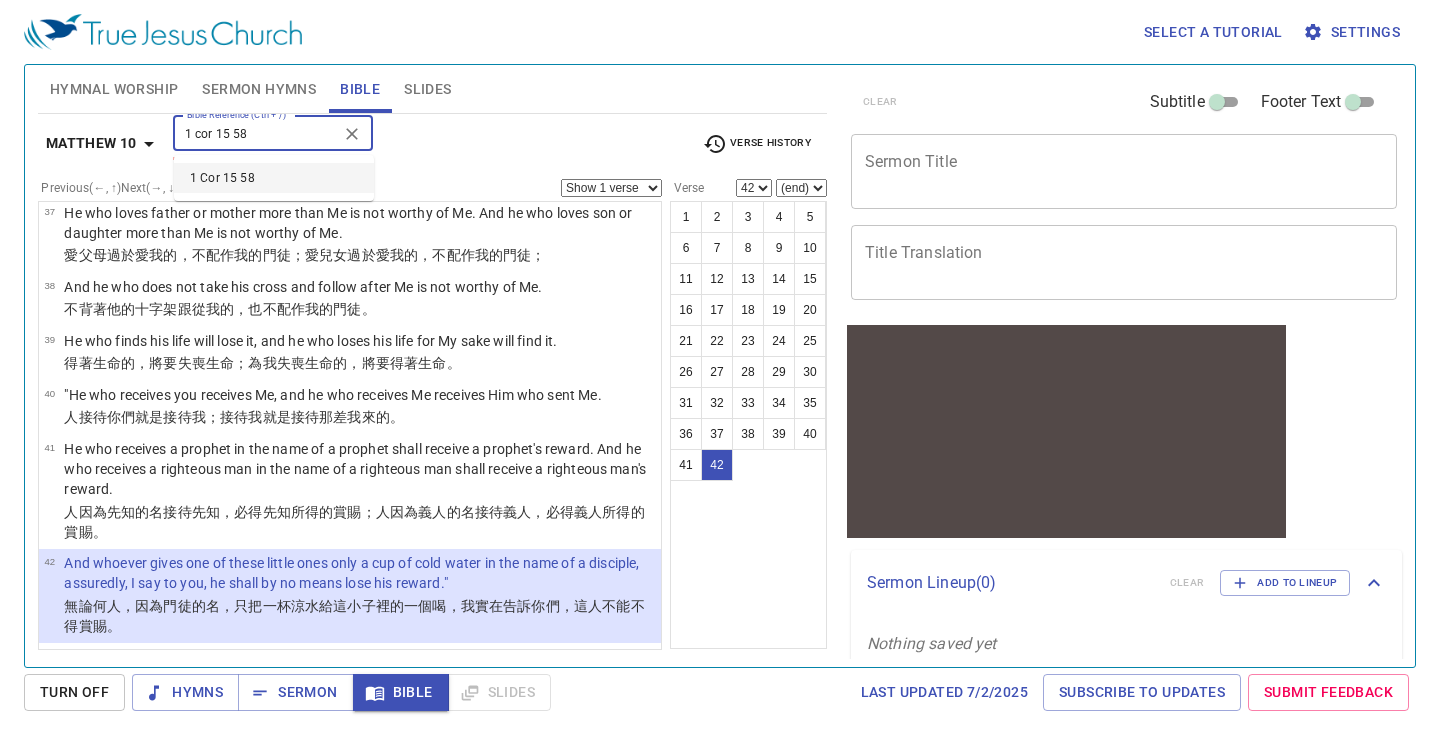 type on "1 cor 15 58" 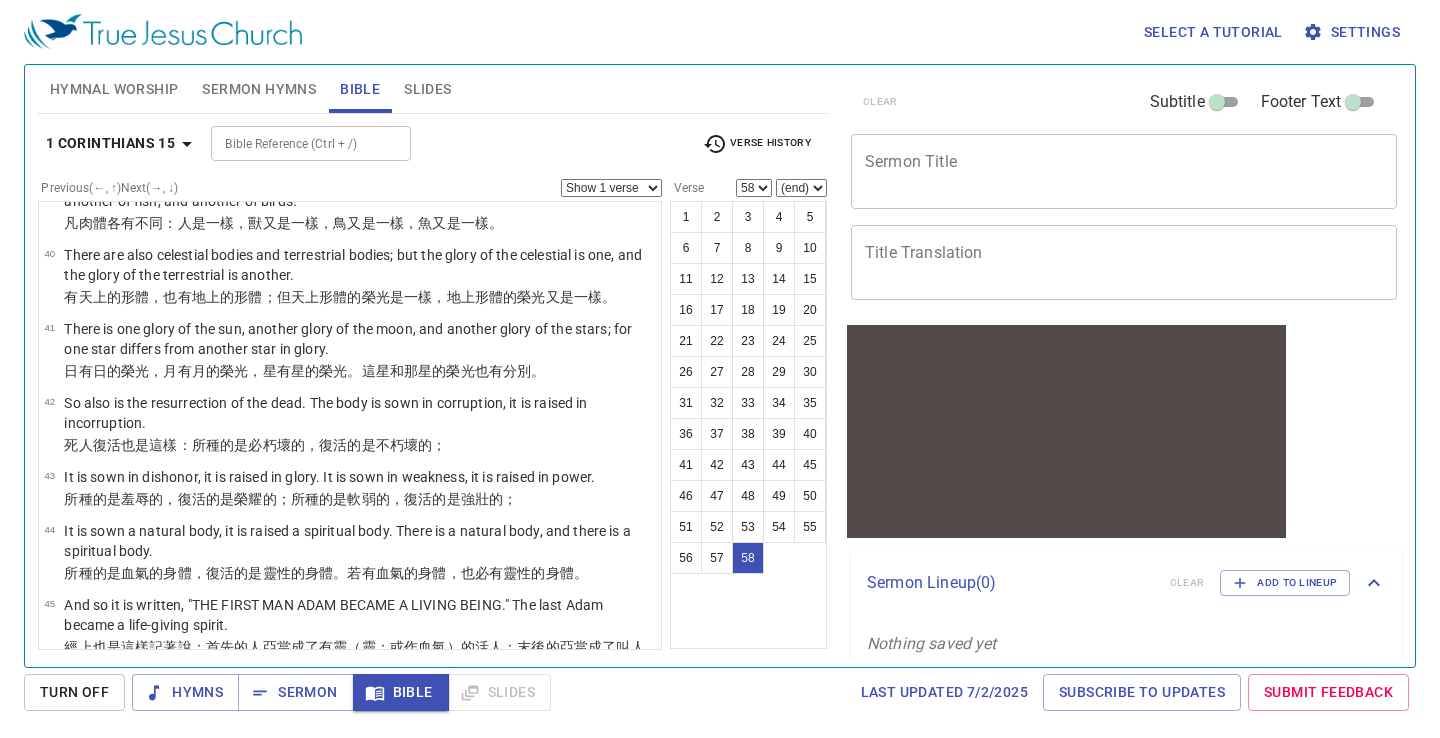 scroll, scrollTop: 3459, scrollLeft: 0, axis: vertical 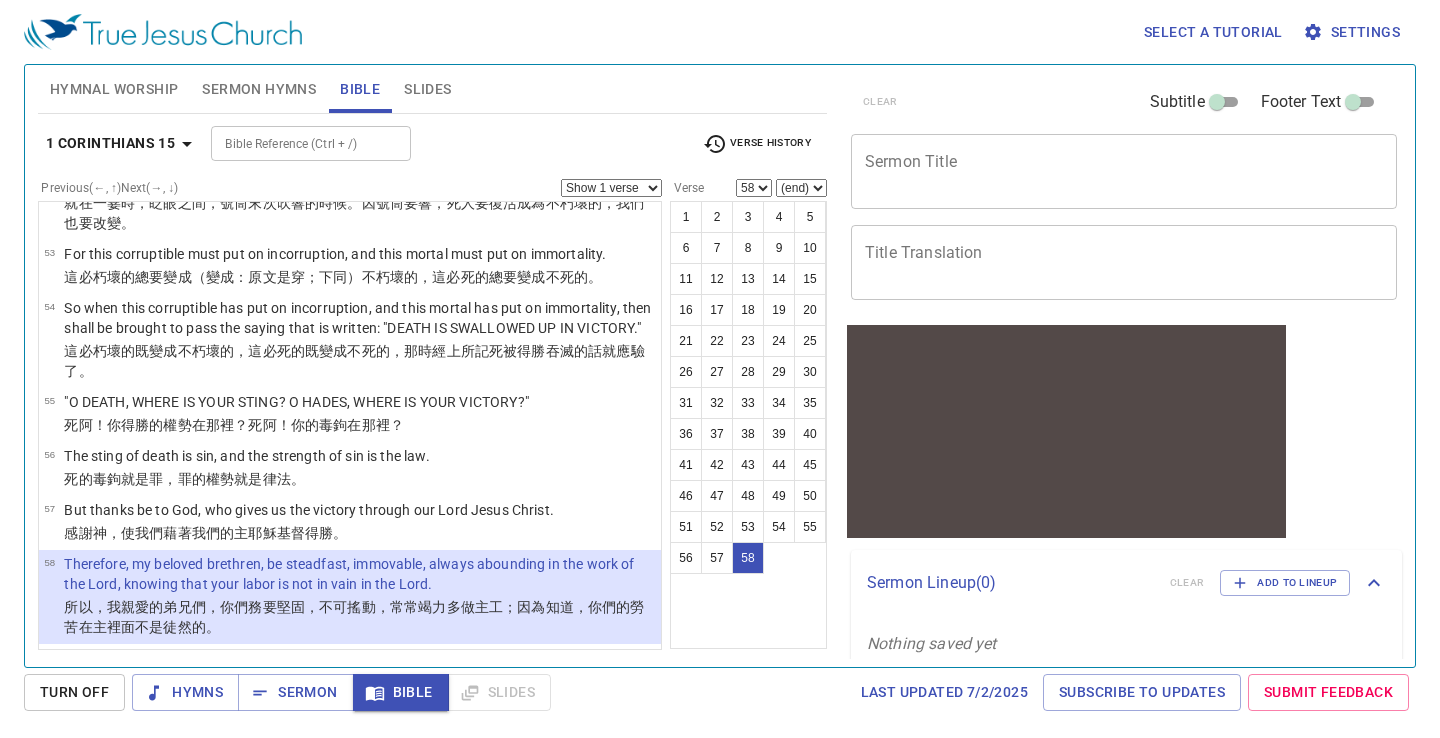 click on "Bible Reference (Ctrl + /)" at bounding box center [294, 143] 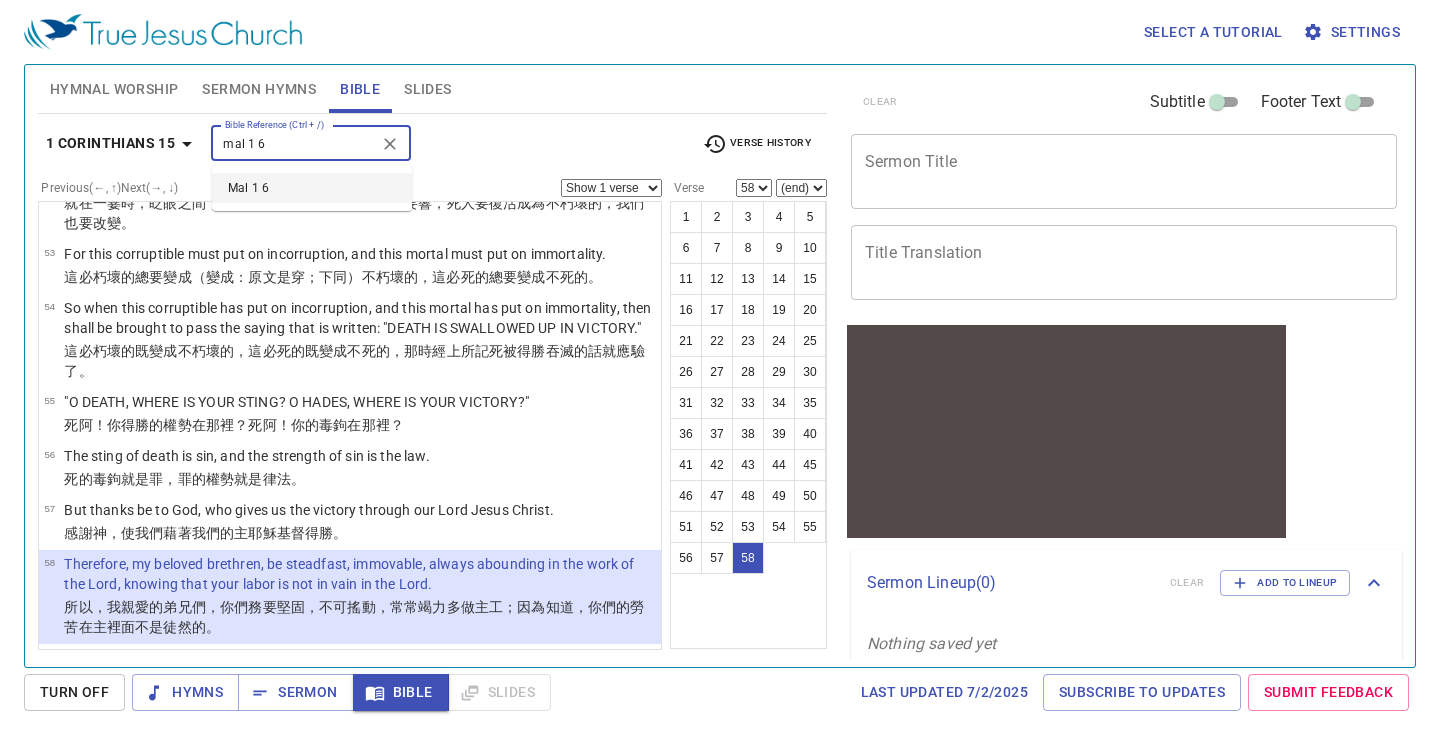 type on "mal 1 6" 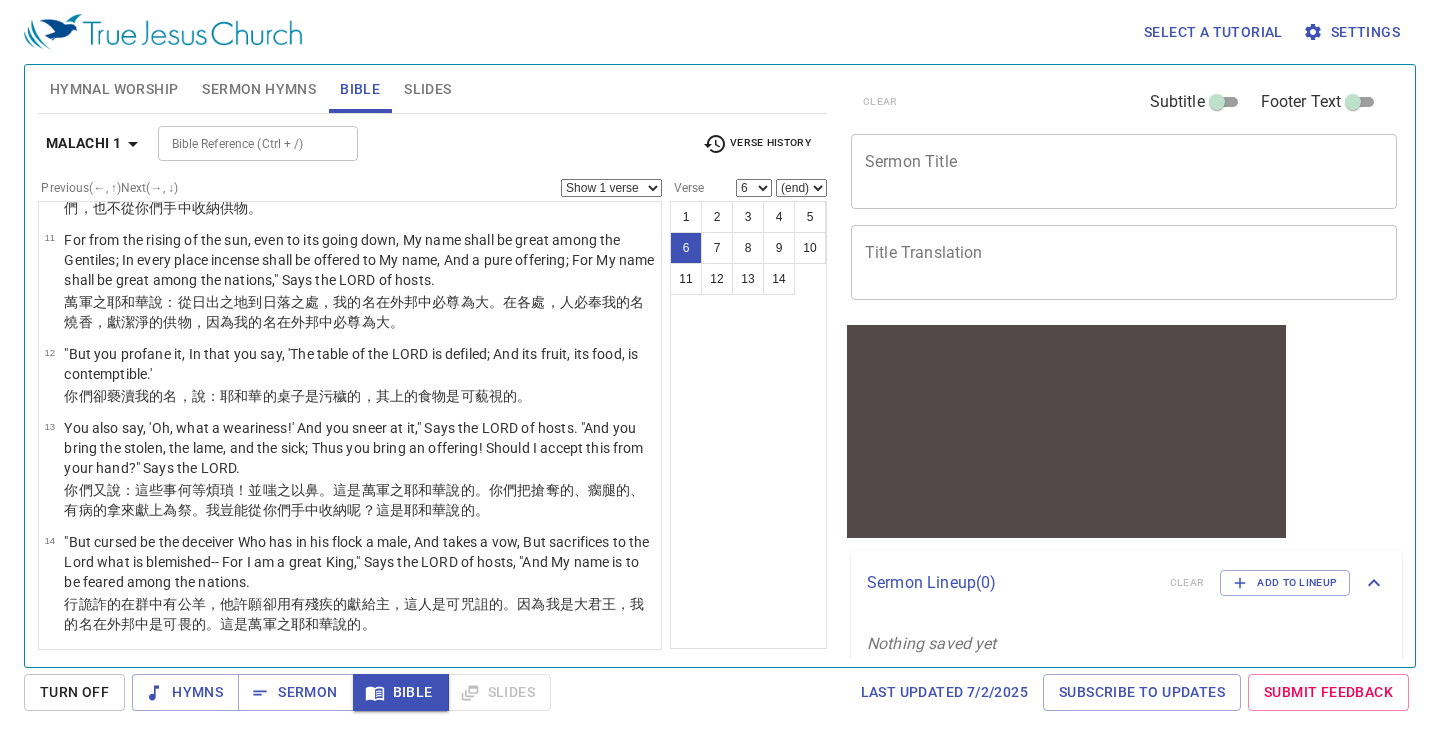 scroll, scrollTop: 252, scrollLeft: 0, axis: vertical 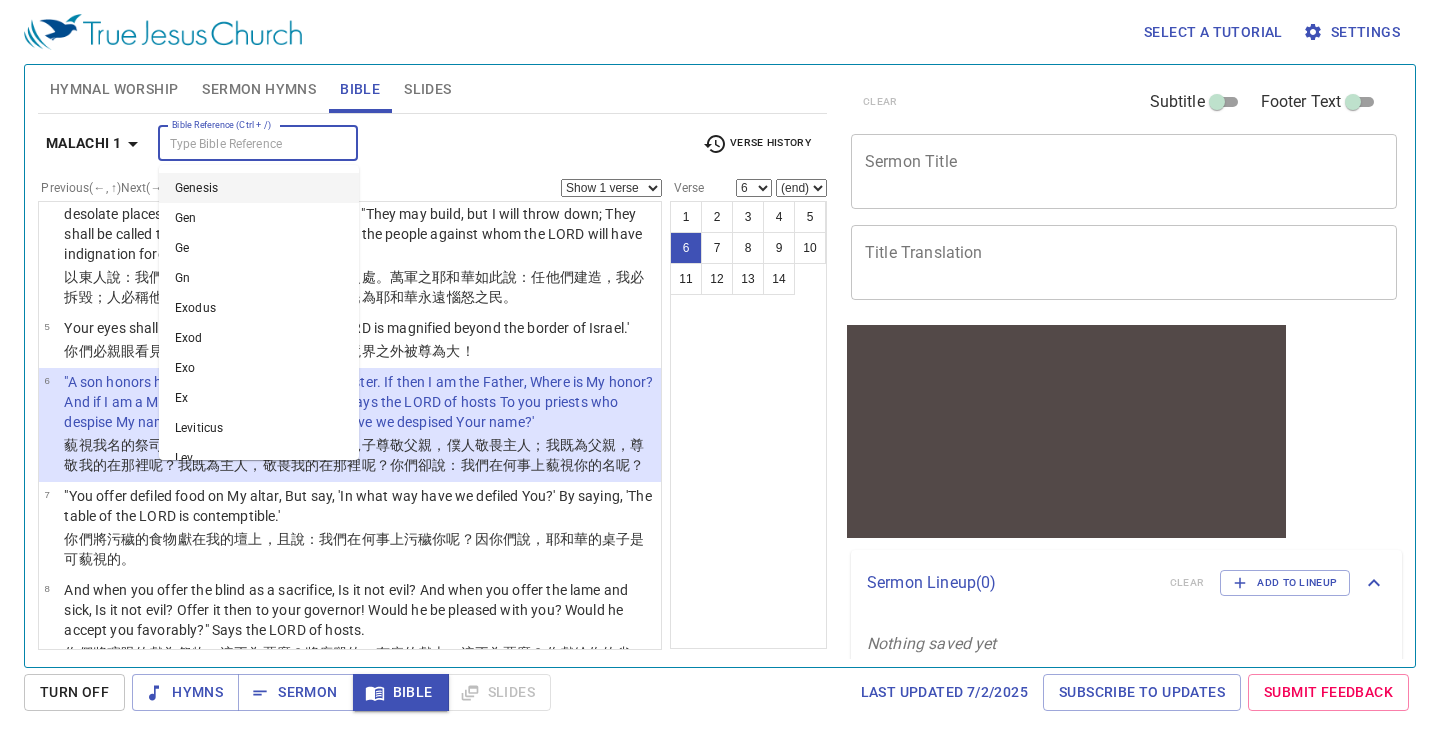 click on "Bible Reference (Ctrl + /)" at bounding box center (241, 143) 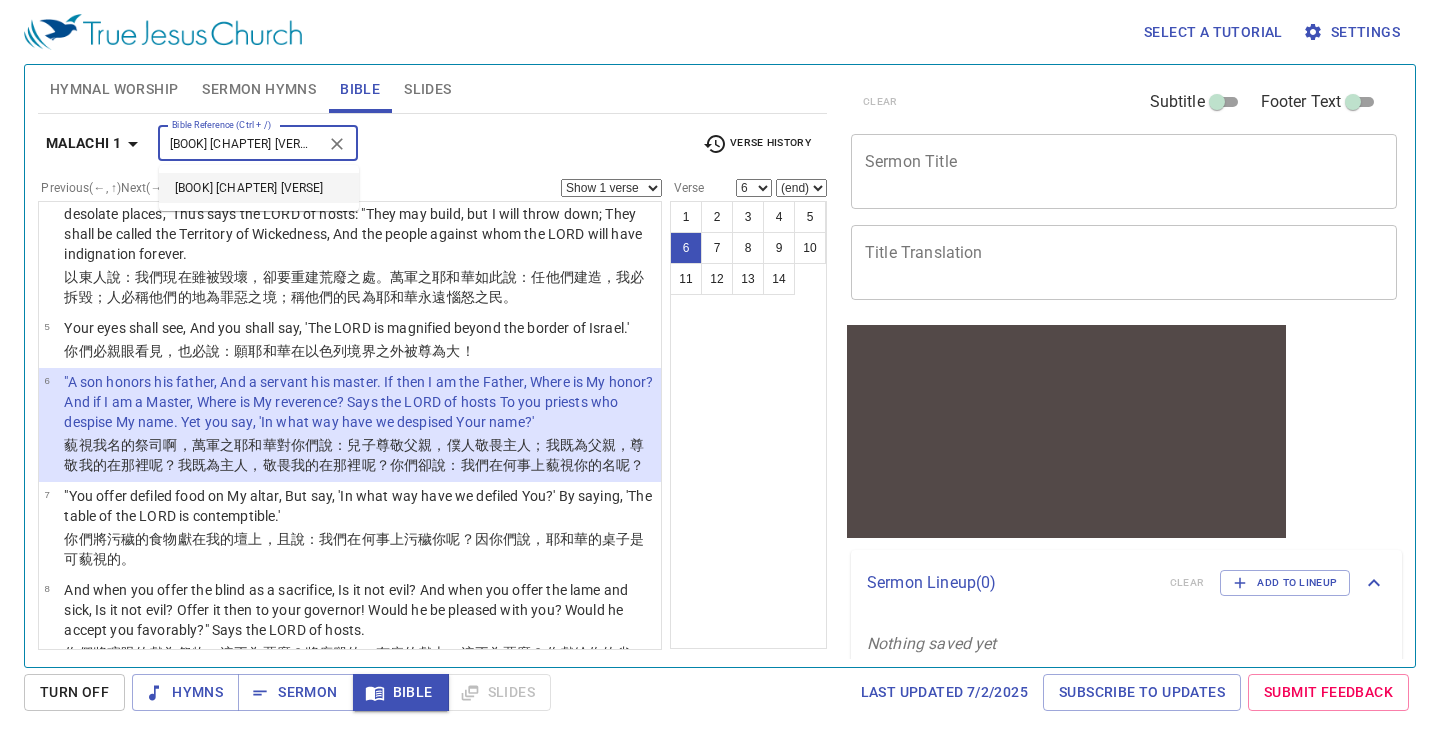 type on "[BOOK] [CHAPTER] [VERSE]" 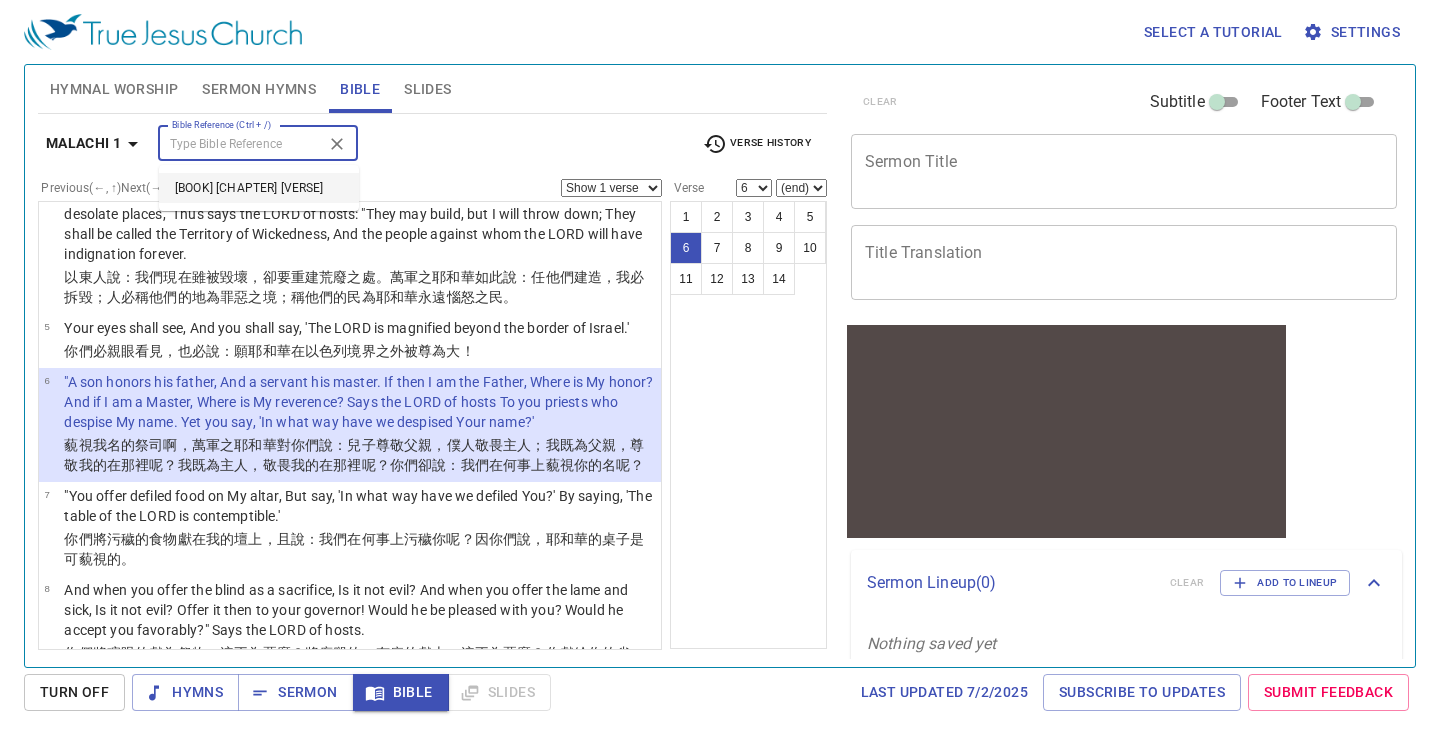 select on "33" 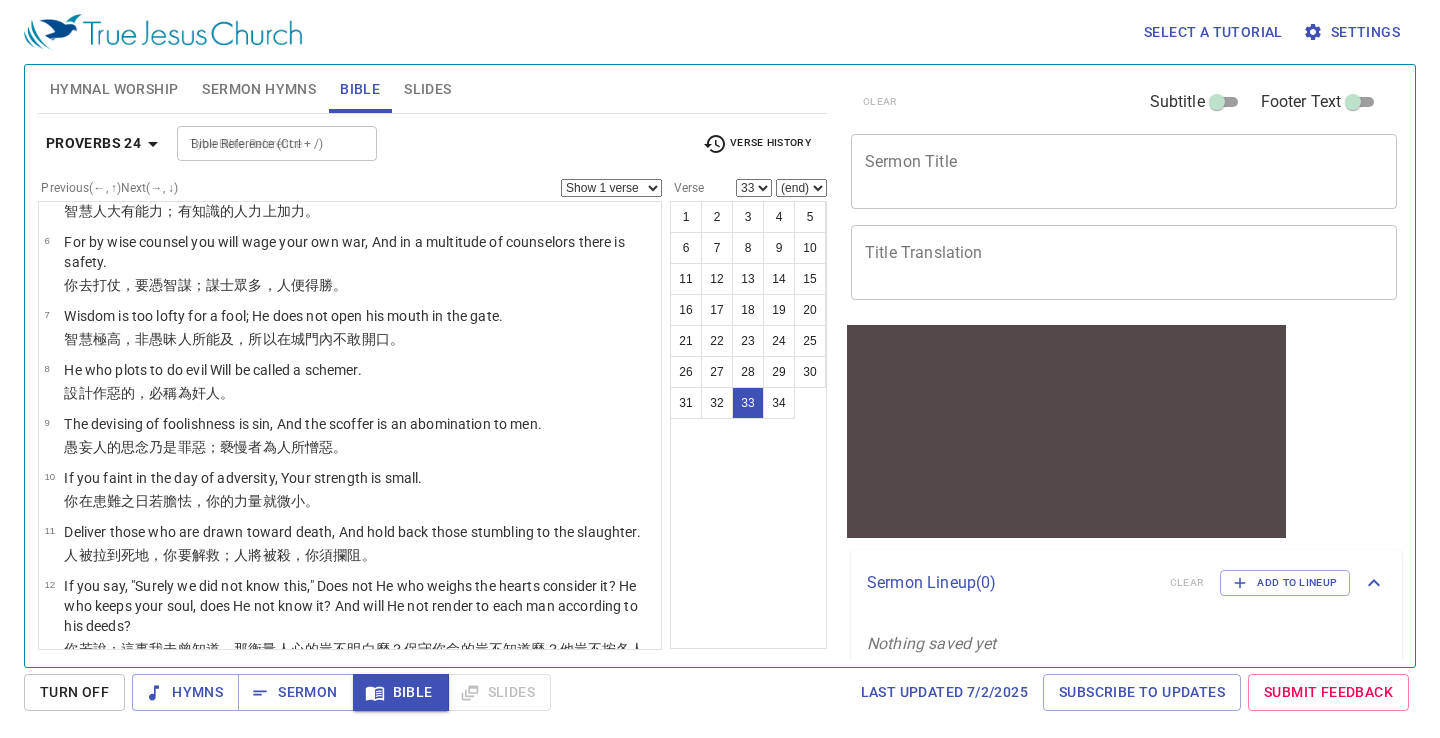 scroll, scrollTop: 1644, scrollLeft: 0, axis: vertical 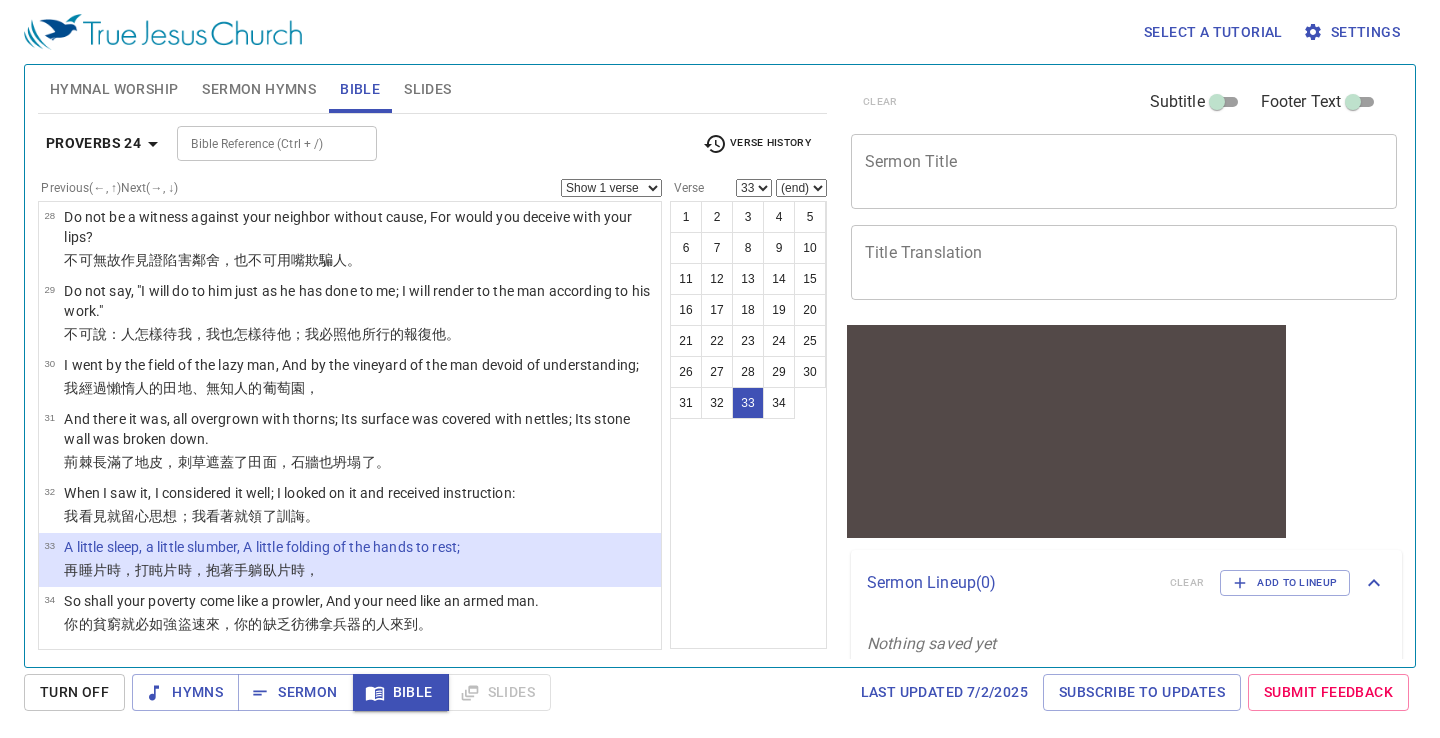 select on "2" 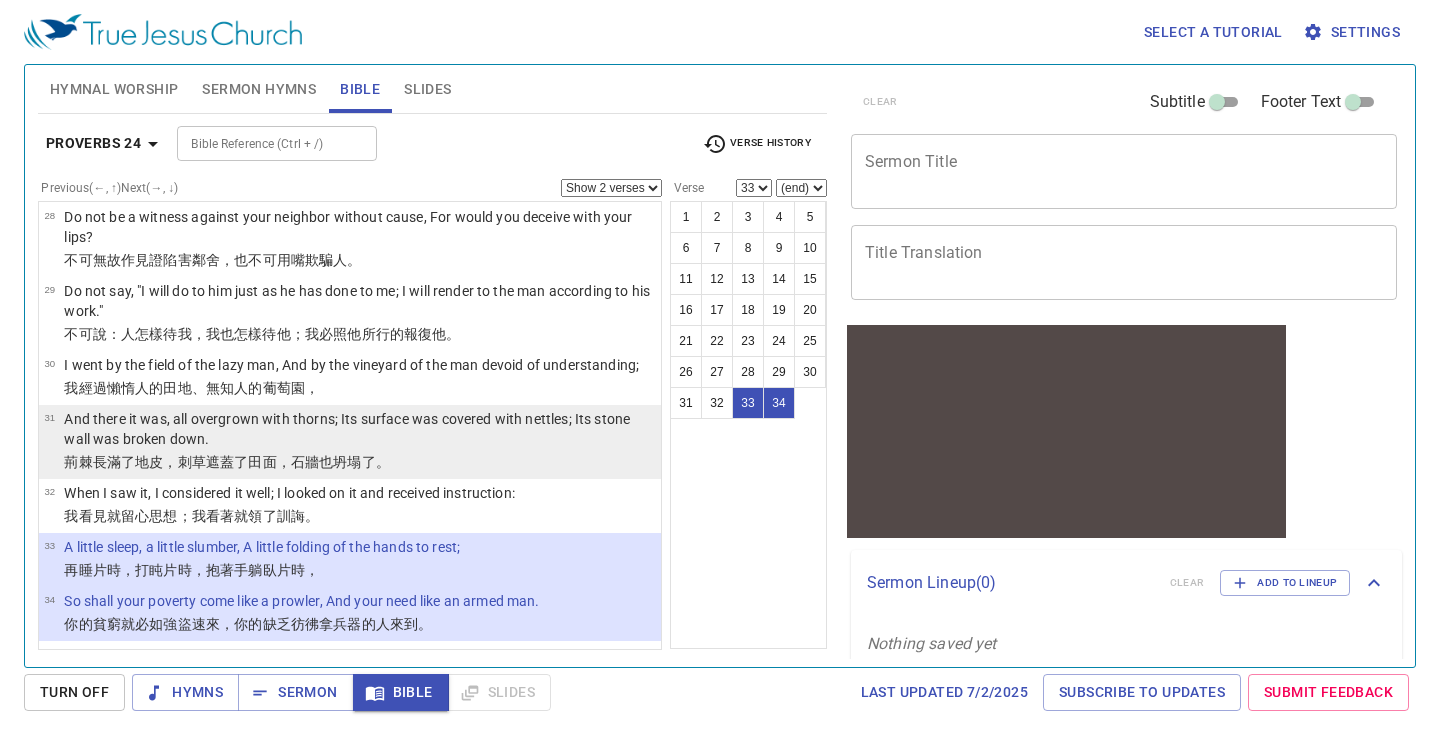 scroll, scrollTop: 1612, scrollLeft: 0, axis: vertical 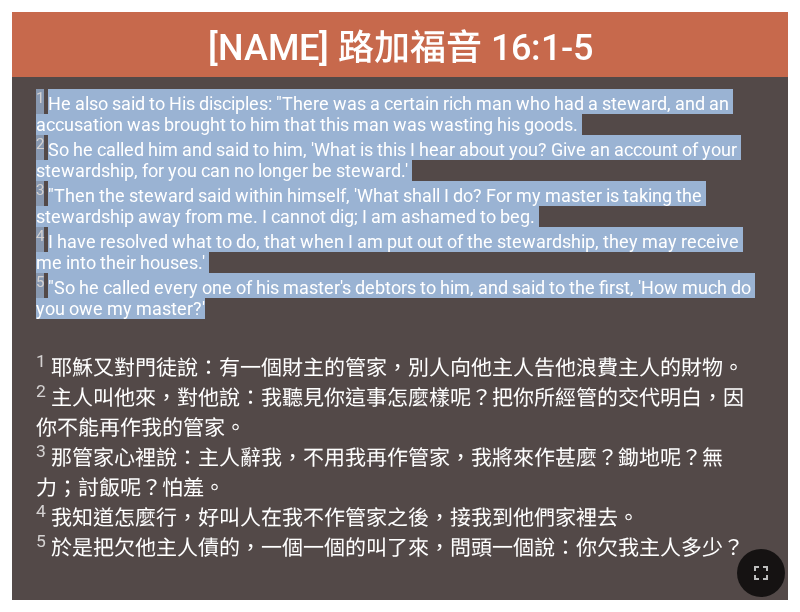 drag, startPoint x: 232, startPoint y: 303, endPoint x: 21, endPoint y: 97, distance: 294.88474 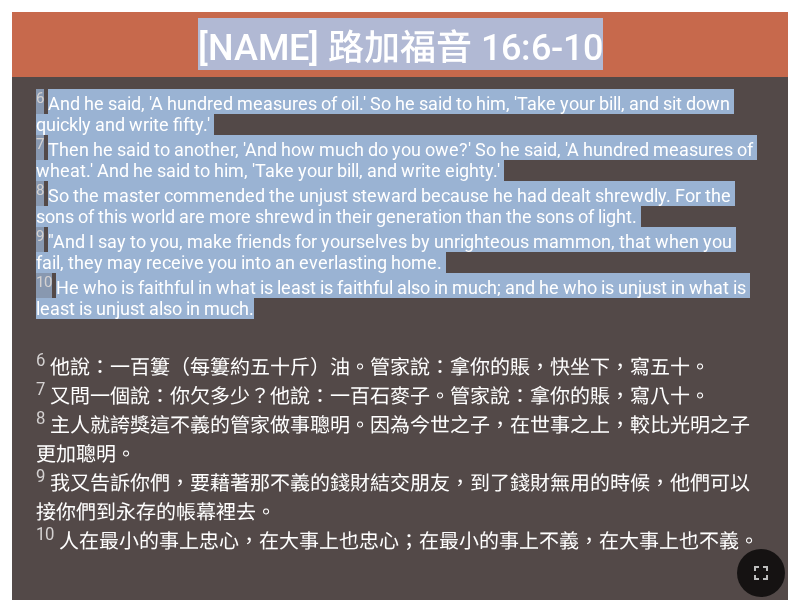 drag, startPoint x: 277, startPoint y: 306, endPoint x: -8, endPoint y: 102, distance: 350.48682 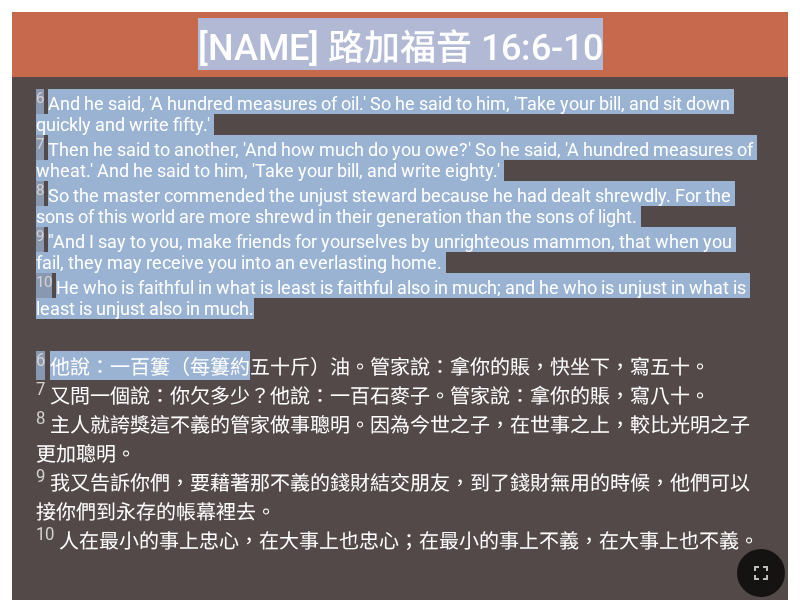 click on "6 And he said, 'A hundred measures of oil.' So he said to him, 'Take your bill, and sit down quickly and write fifty.' 7 Then he said to another, 'And how much do you owe?' So he said, 'A hundred measures of wheat.' And he said to him, 'Take your bill, and write eighty.' 8 So the master commended the unjust steward because he had dealt shrewdly. For the sons of this world are more shrewd in their generation than the sons of light. 9 "And I say to you, make friends for yourselves by unrighteous mammon, that when you fail, they may receive you into an everlasting home. 10 He who is faithful in what is least is faithful also in much; and he who is unjust in what is least is unjust also in much." at bounding box center (399, 204) 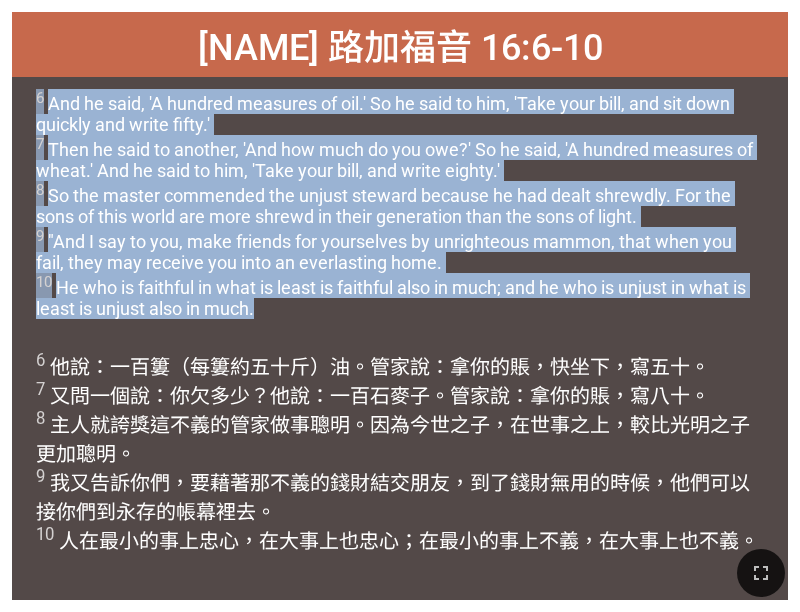 drag, startPoint x: 272, startPoint y: 304, endPoint x: 34, endPoint y: 98, distance: 314.76974 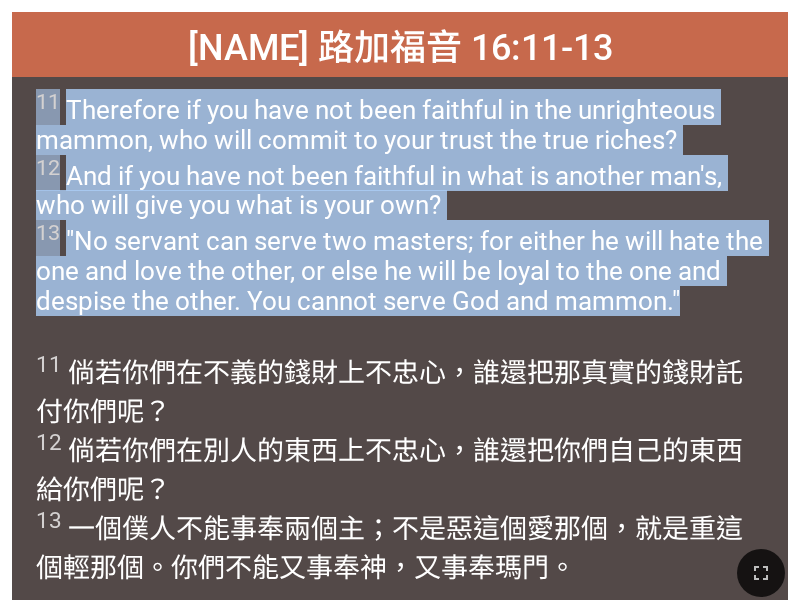 drag, startPoint x: 737, startPoint y: 304, endPoint x: 40, endPoint y: 92, distance: 728.52795 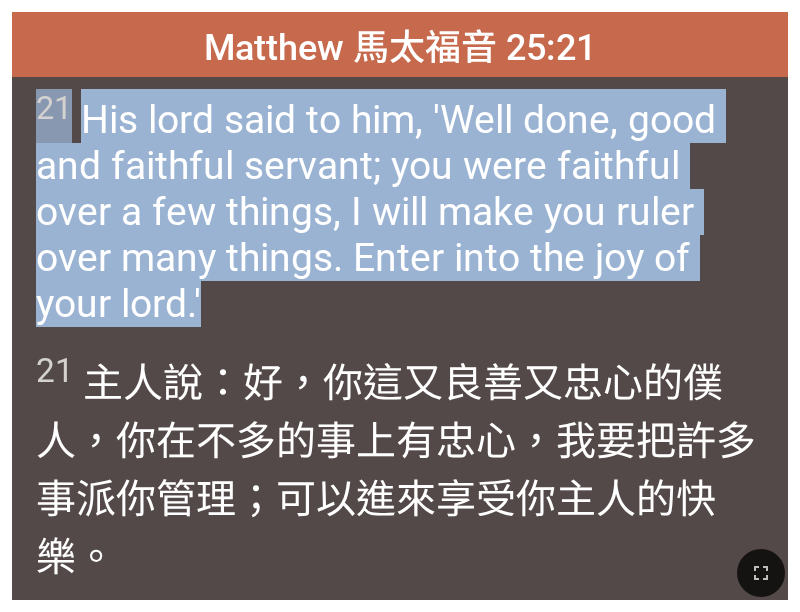 drag, startPoint x: 170, startPoint y: 299, endPoint x: 33, endPoint y: 114, distance: 230.20425 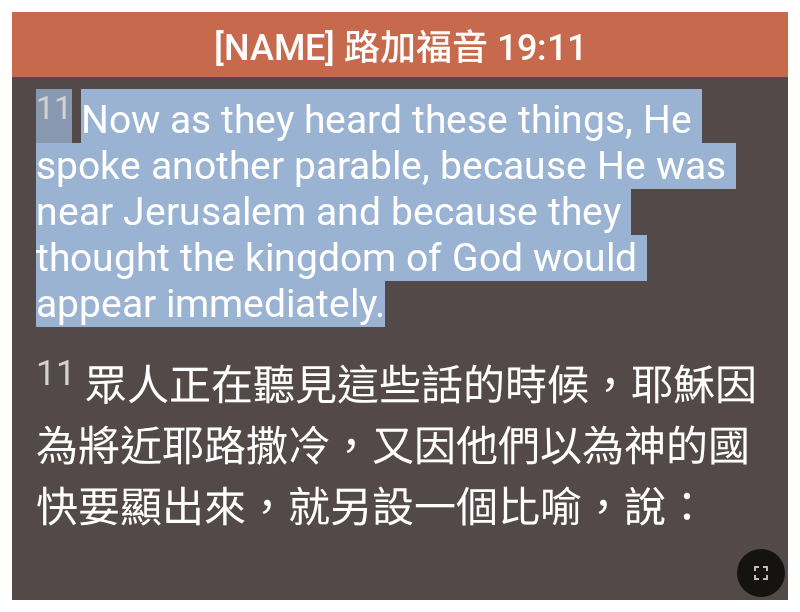 drag, startPoint x: 269, startPoint y: 304, endPoint x: 35, endPoint y: 112, distance: 302.68796 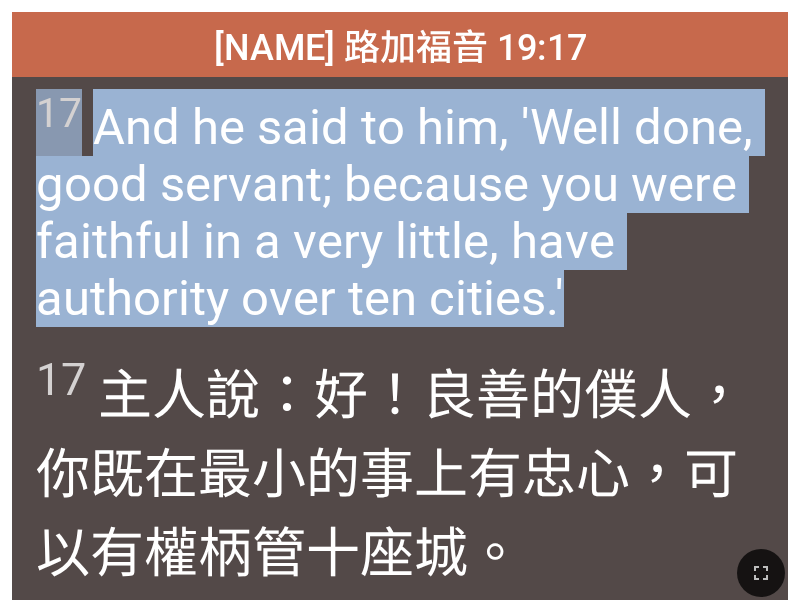 drag, startPoint x: 578, startPoint y: 311, endPoint x: 45, endPoint y: 120, distance: 566.189 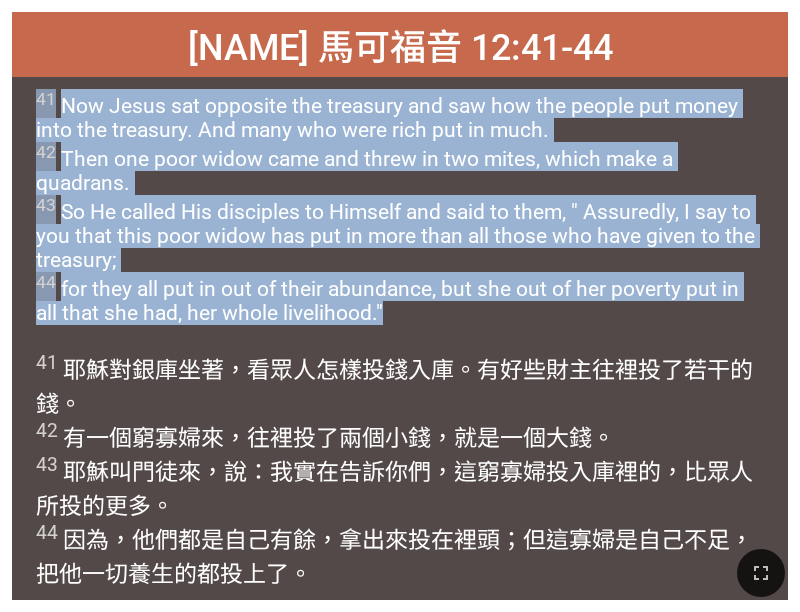 drag, startPoint x: 408, startPoint y: 311, endPoint x: 16, endPoint y: 93, distance: 448.53986 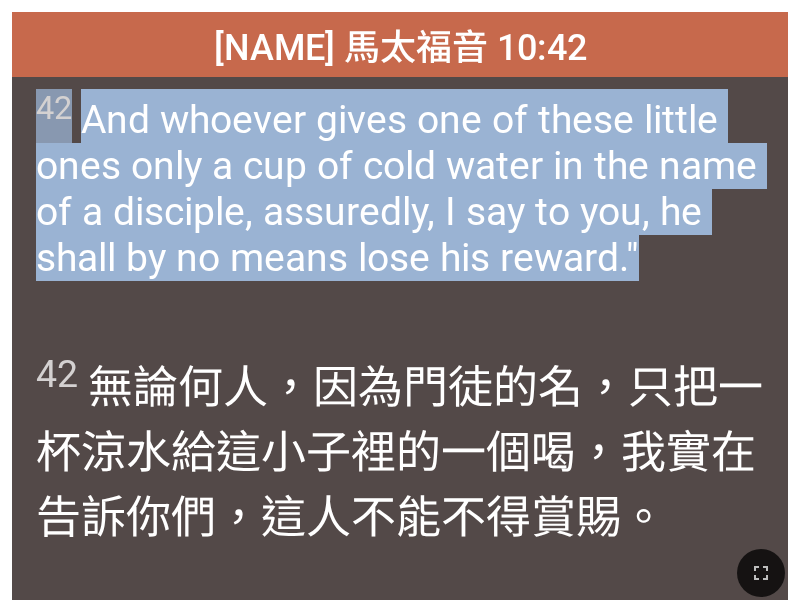 drag, startPoint x: 664, startPoint y: 251, endPoint x: 43, endPoint y: 107, distance: 637.47705 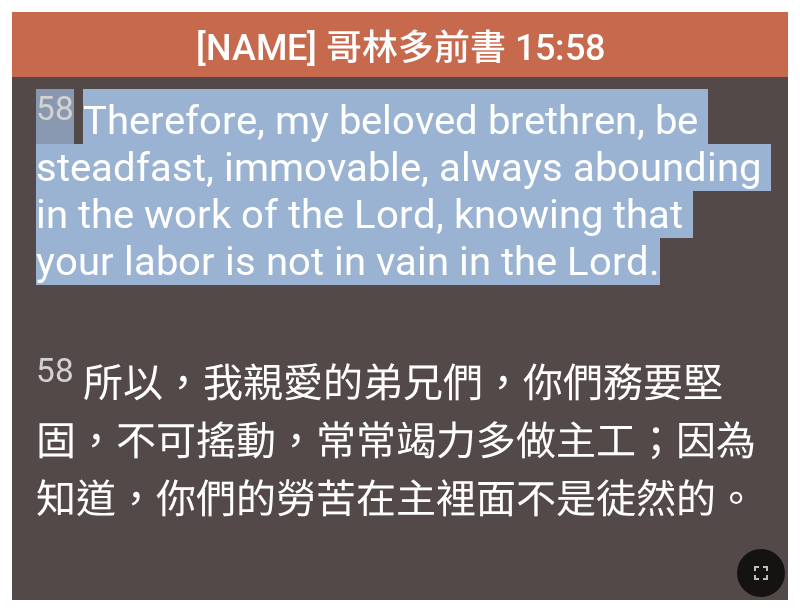 drag, startPoint x: 677, startPoint y: 269, endPoint x: 19, endPoint y: 114, distance: 676.00964 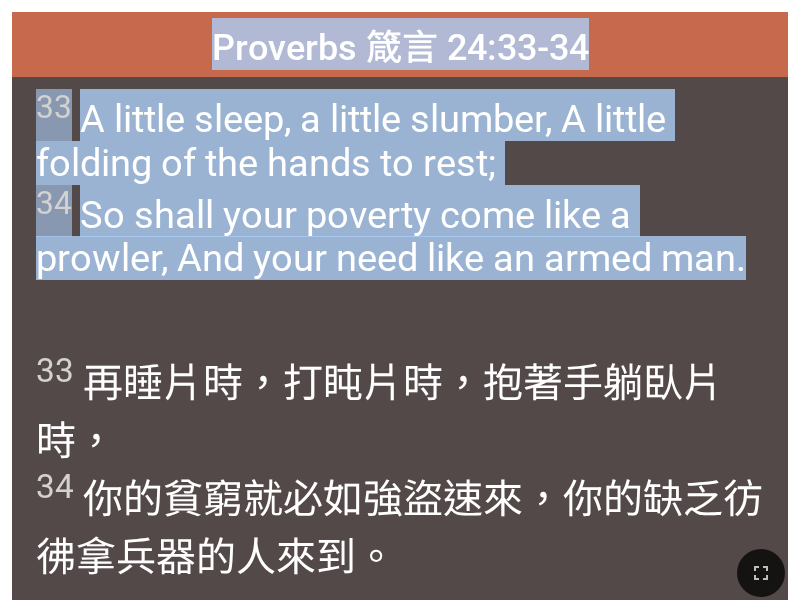 drag, startPoint x: 760, startPoint y: 270, endPoint x: -11, endPoint y: 87, distance: 792.42035 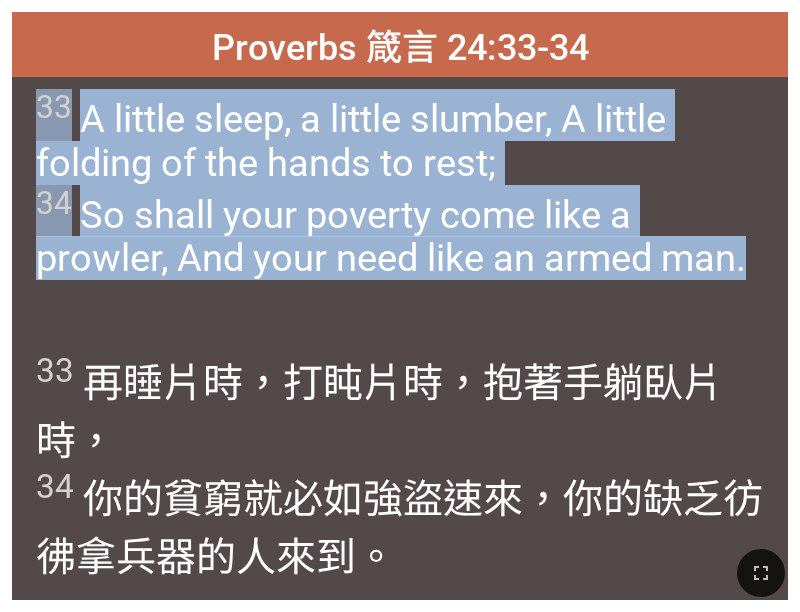 drag, startPoint x: 755, startPoint y: 274, endPoint x: 9, endPoint y: 120, distance: 761.7296 